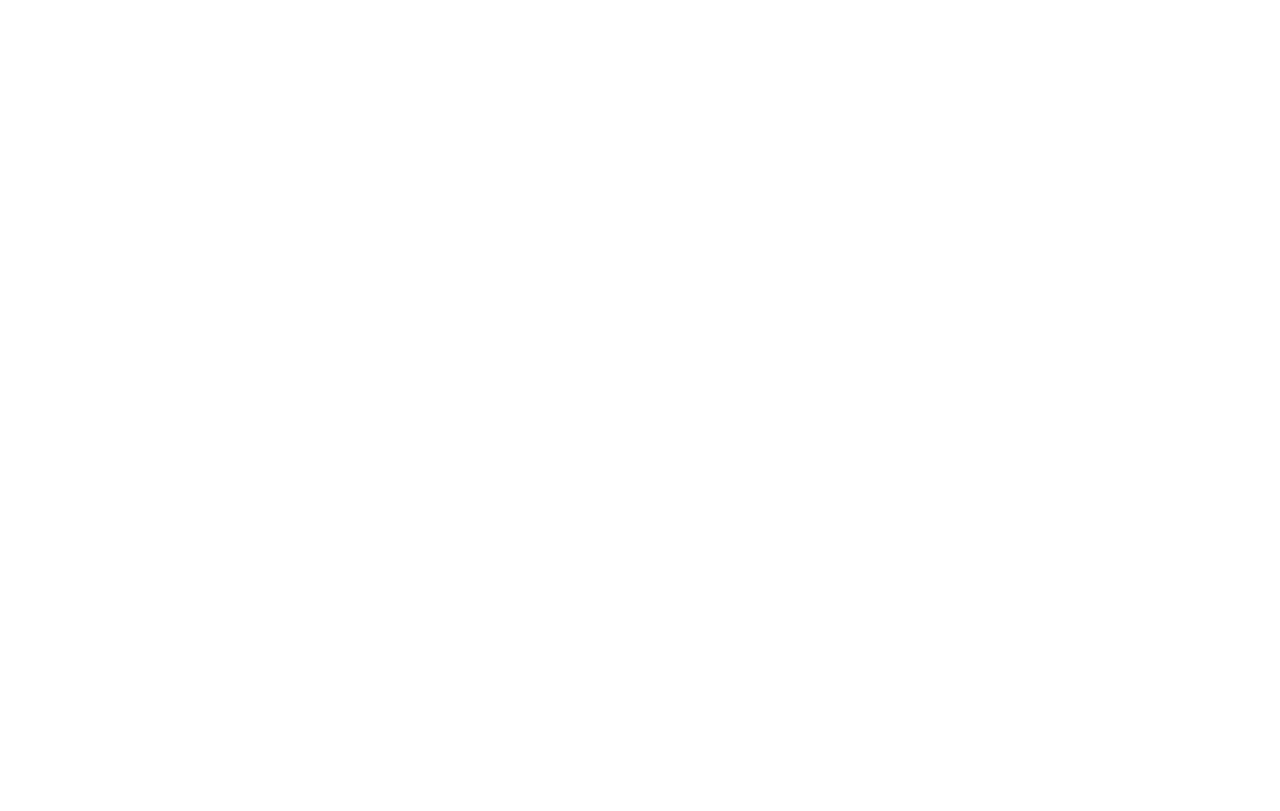 scroll, scrollTop: 0, scrollLeft: 0, axis: both 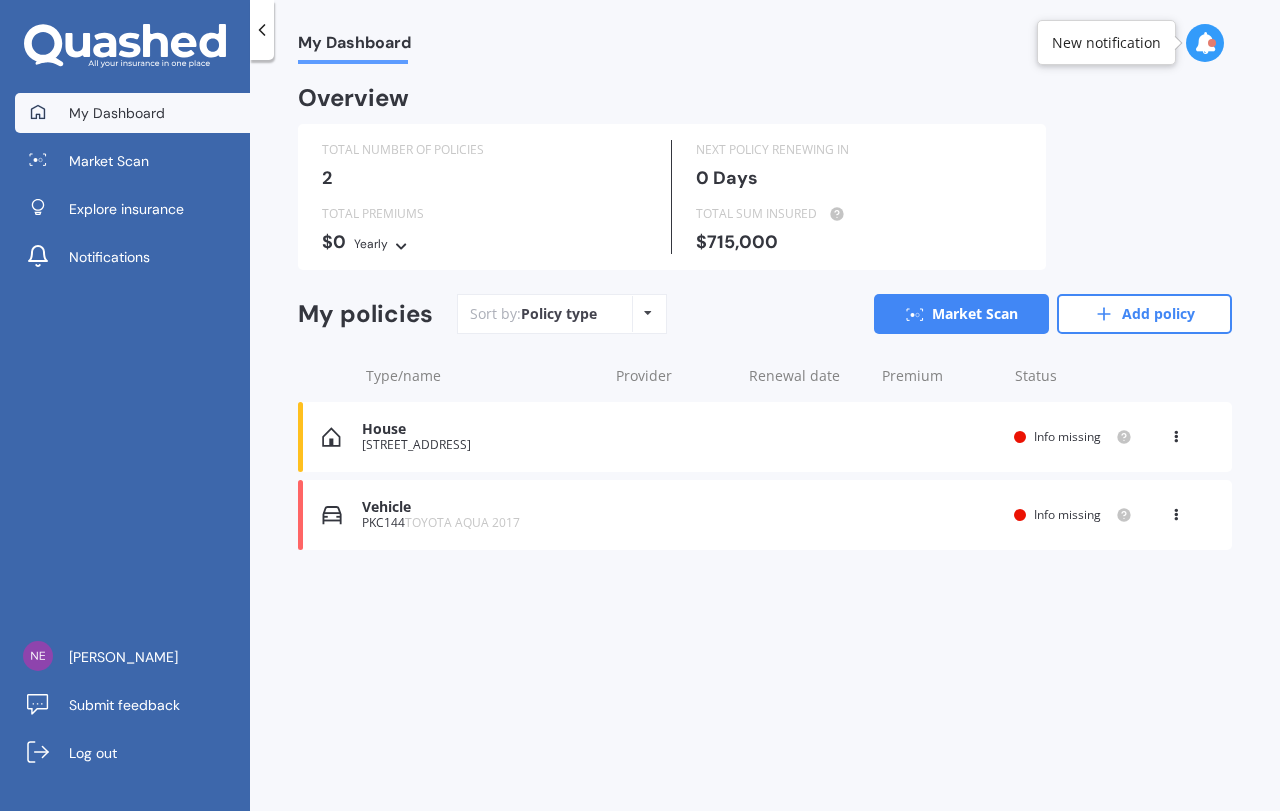 click on "Vehicle" at bounding box center (479, 507) 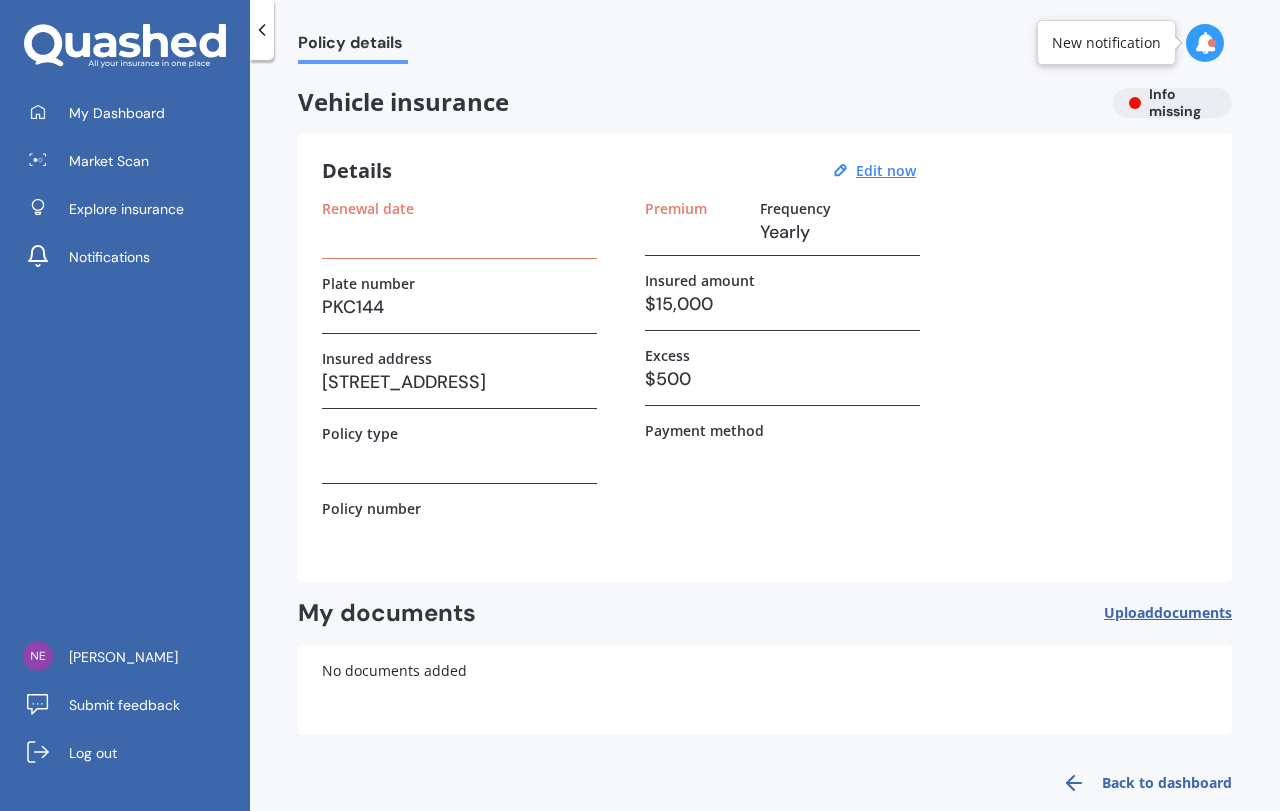 click at bounding box center (459, 232) 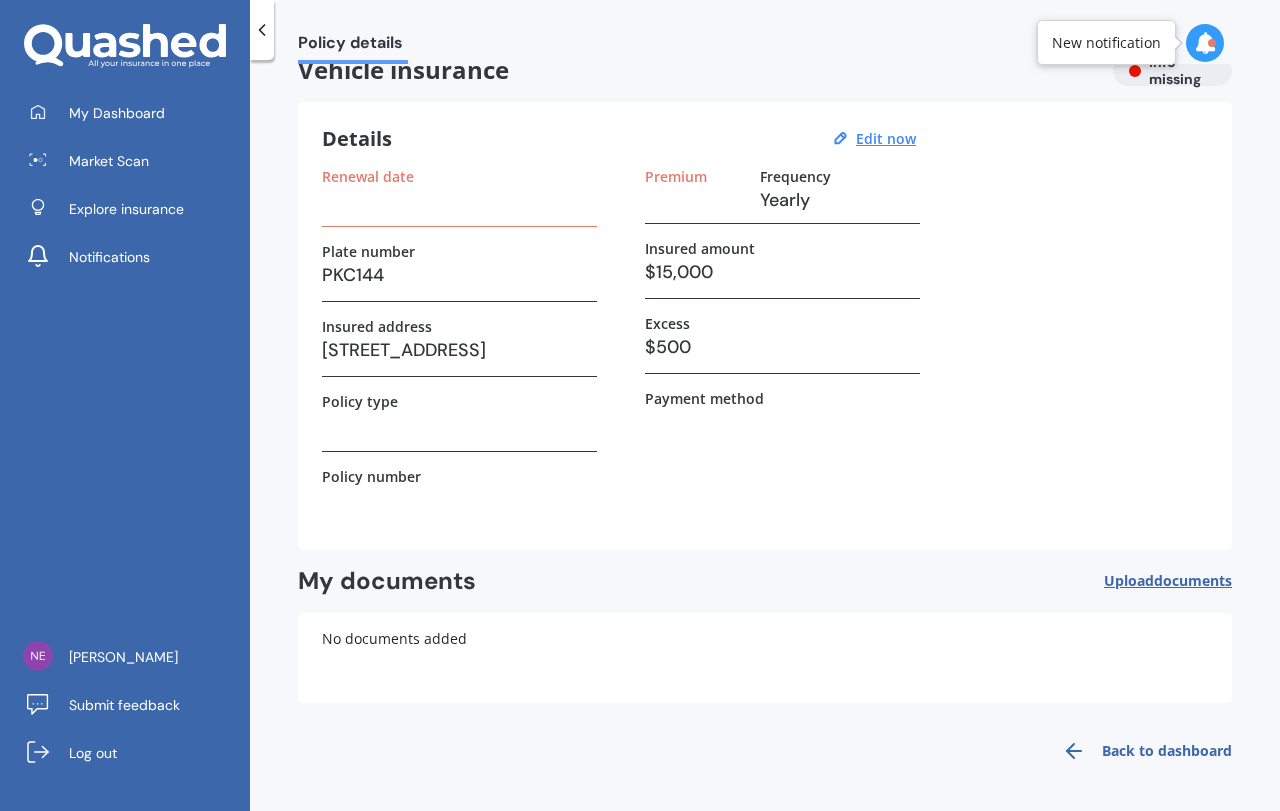 click on "Renewal date" at bounding box center [459, 197] 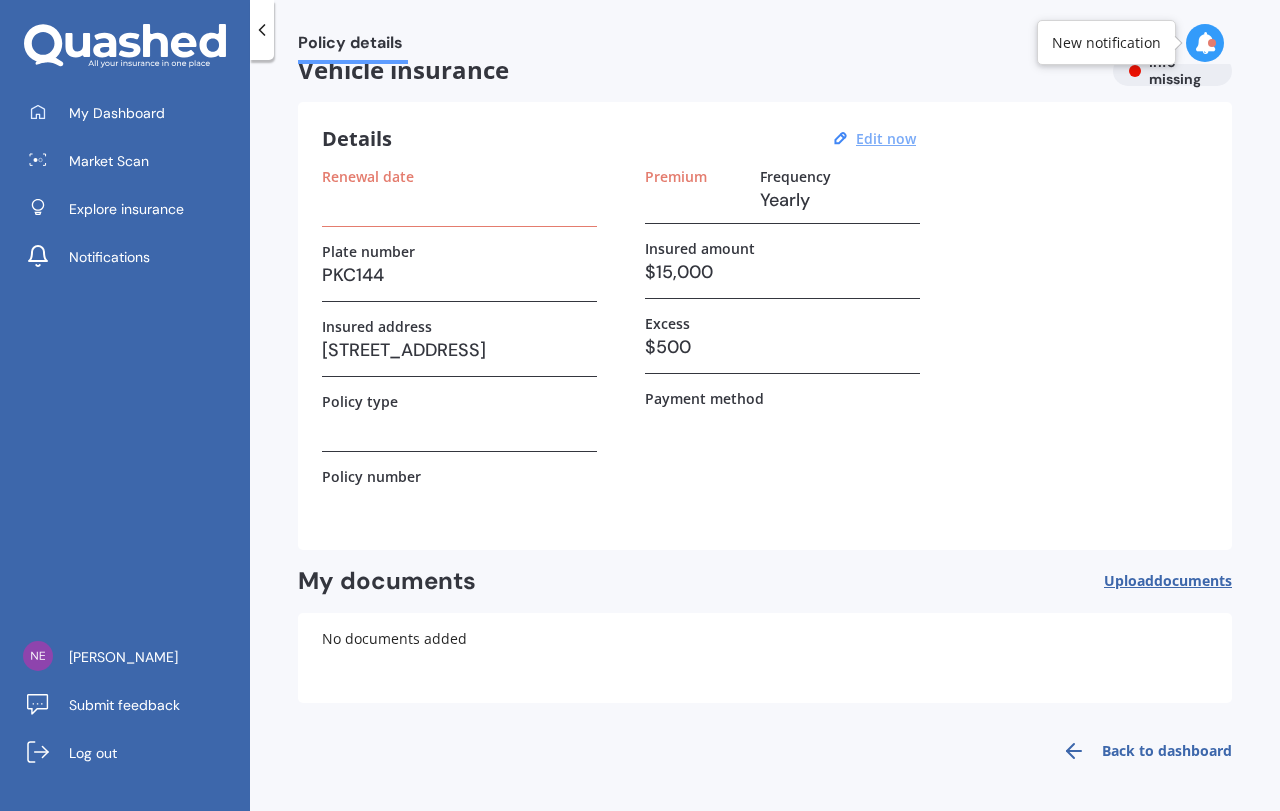 click on "Edit now" at bounding box center (886, 138) 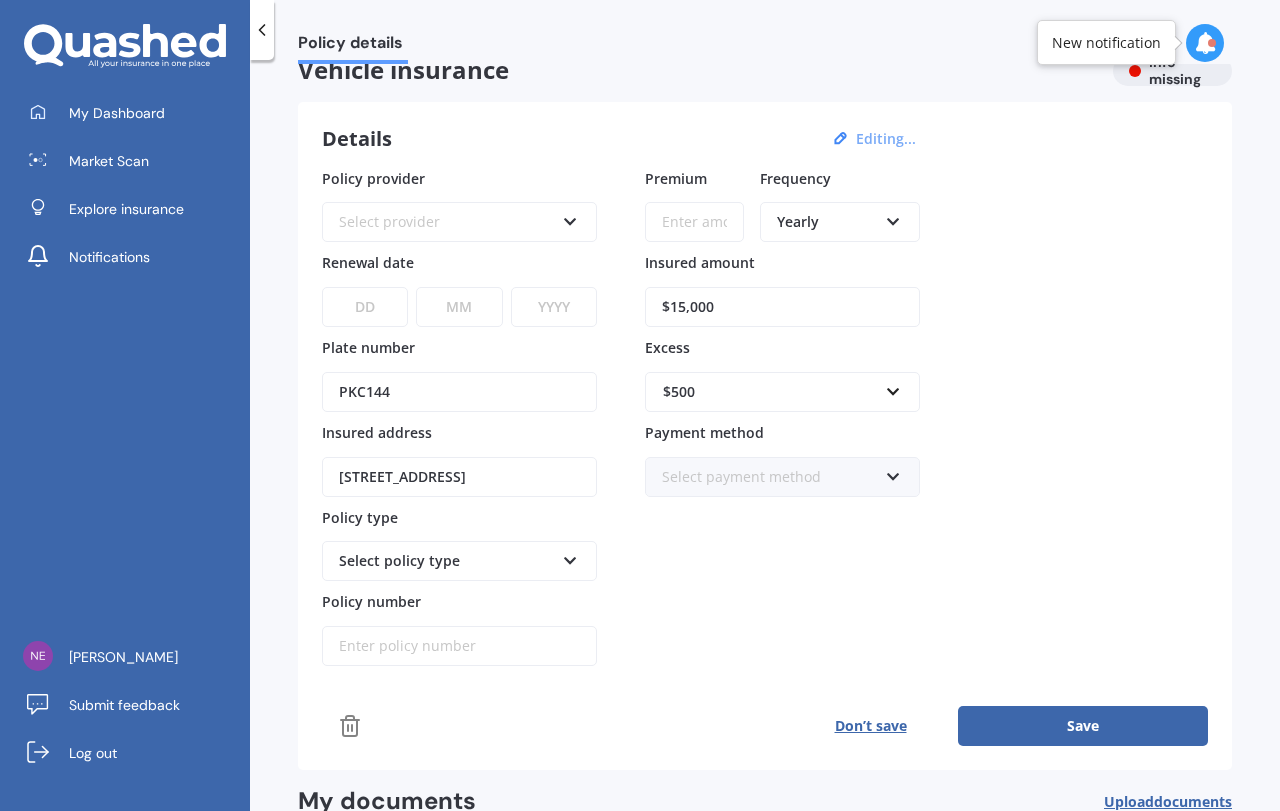 click at bounding box center [570, 218] 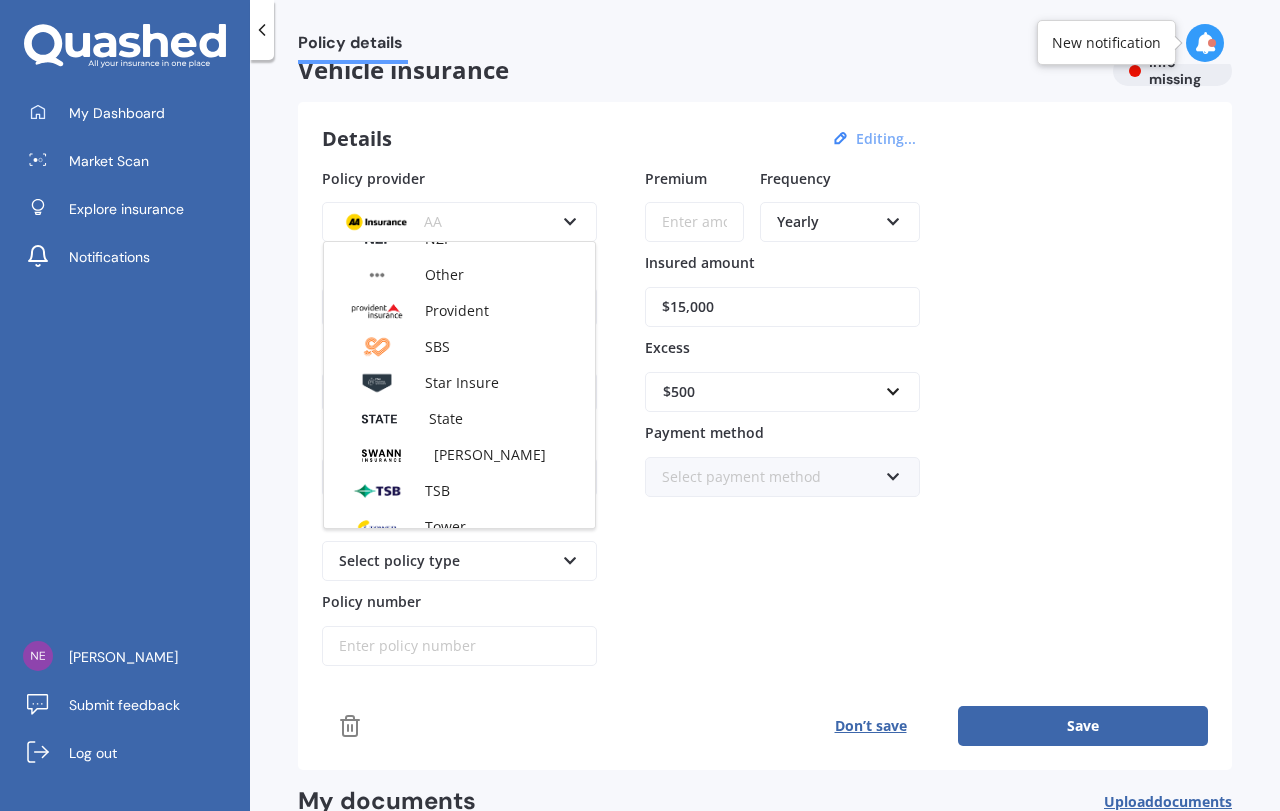 scroll, scrollTop: 713, scrollLeft: 0, axis: vertical 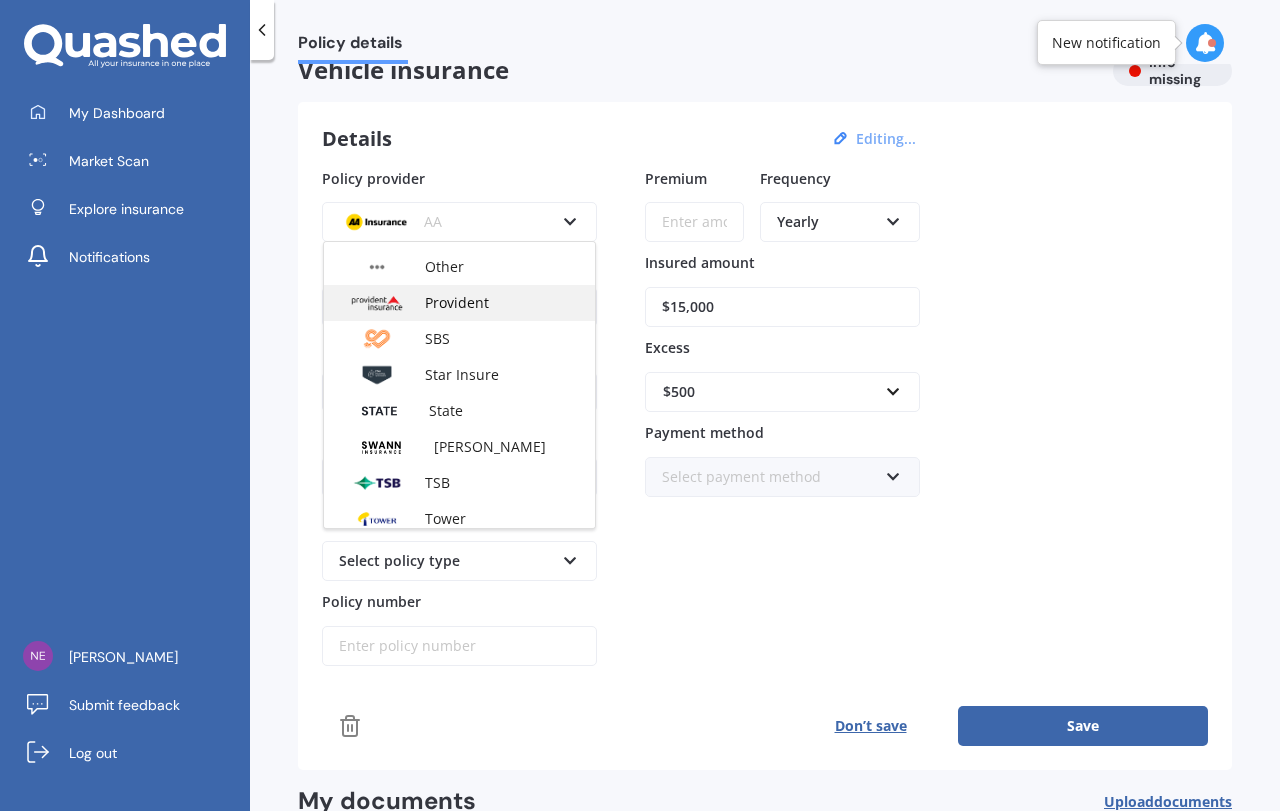click on "Provident" at bounding box center [457, 302] 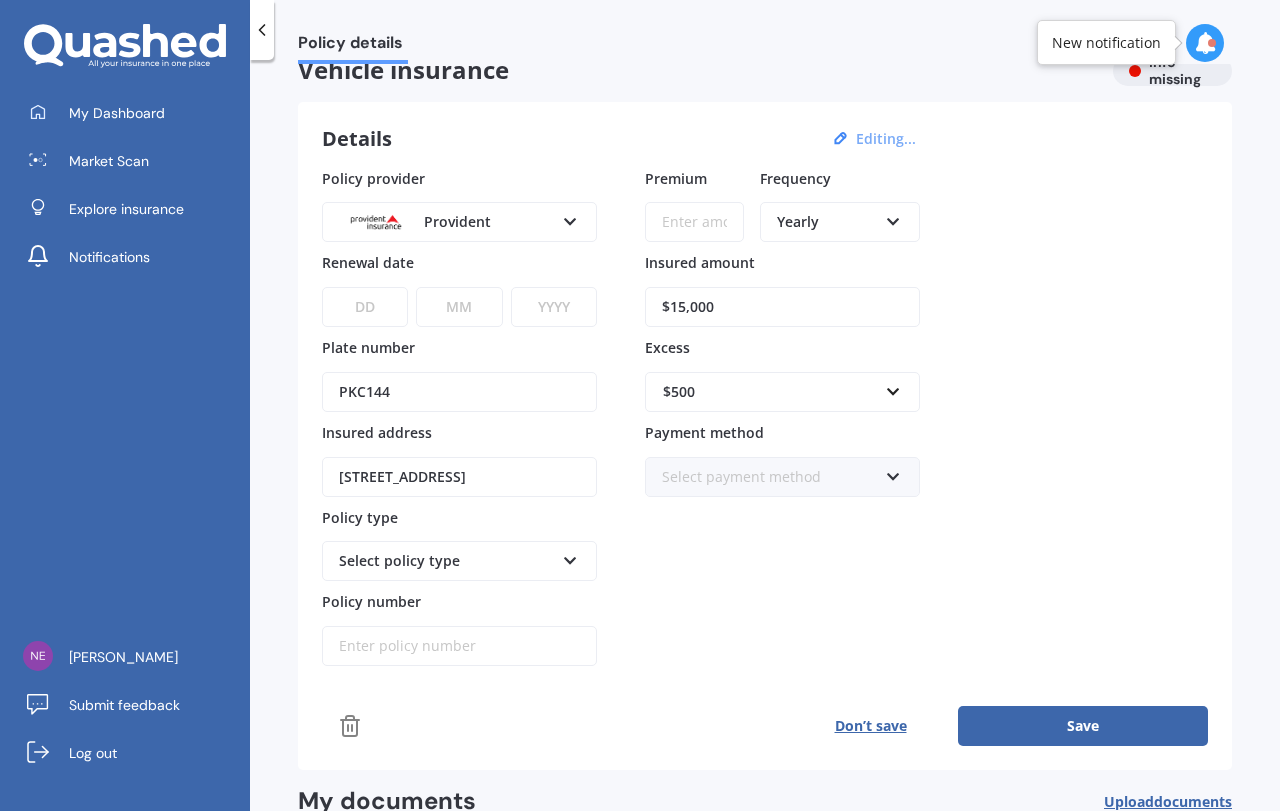 click on "DD 01 02 03 04 05 06 07 08 09 10 11 12 13 14 15 16 17 18 19 20 21 22 23 24 25 26 27 28 29 30 31" at bounding box center (365, 307) 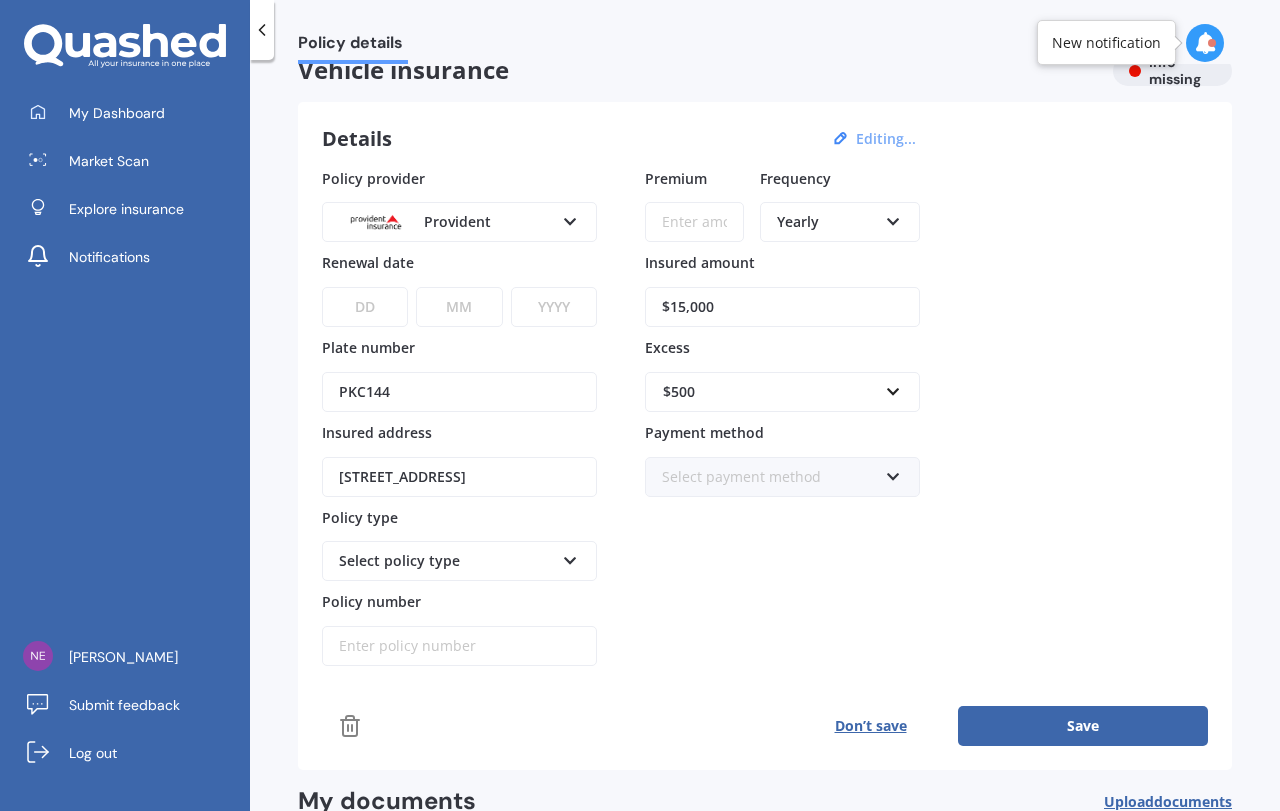 select on "29" 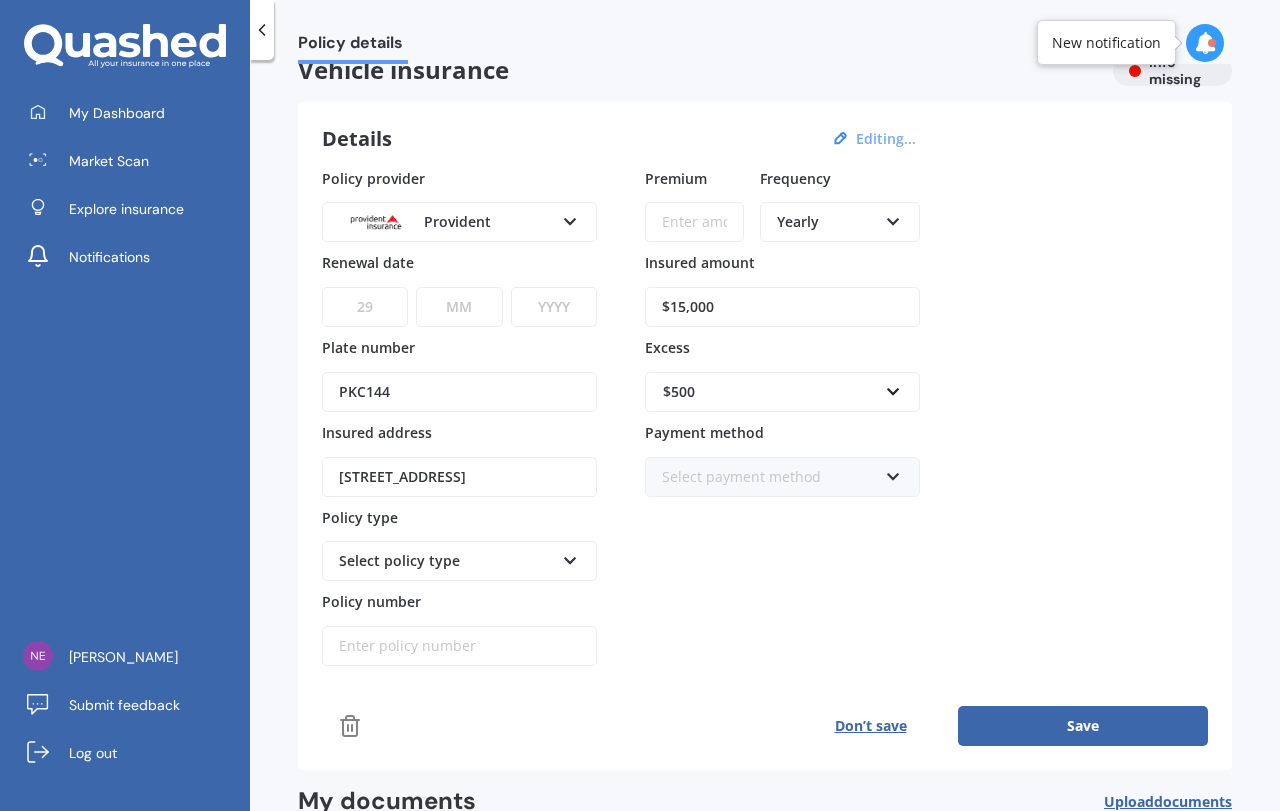 click on "DD 01 02 03 04 05 06 07 08 09 10 11 12 13 14 15 16 17 18 19 20 21 22 23 24 25 26 27 28 29 30 31" at bounding box center (365, 307) 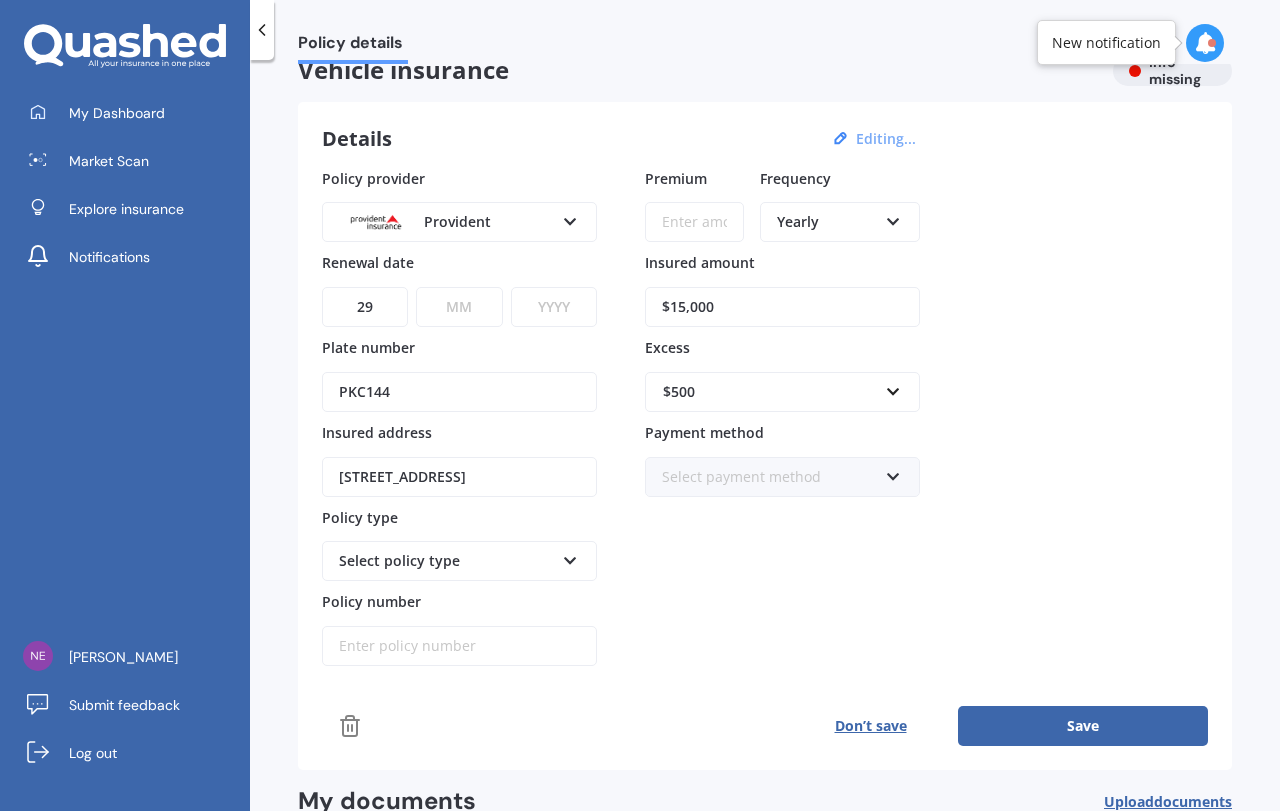 click on "MM 01 02 03 04 05 06 07 08 09 10 11 12" at bounding box center (459, 307) 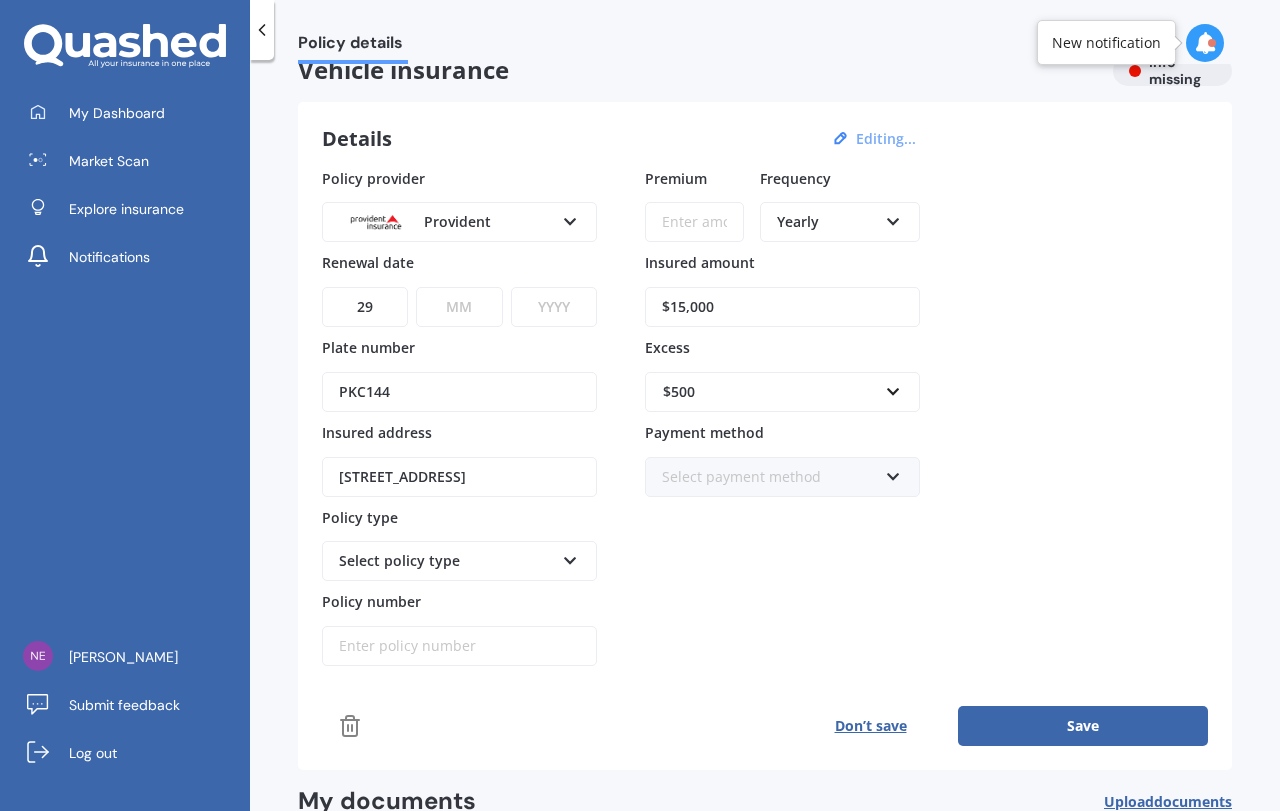 select on "07" 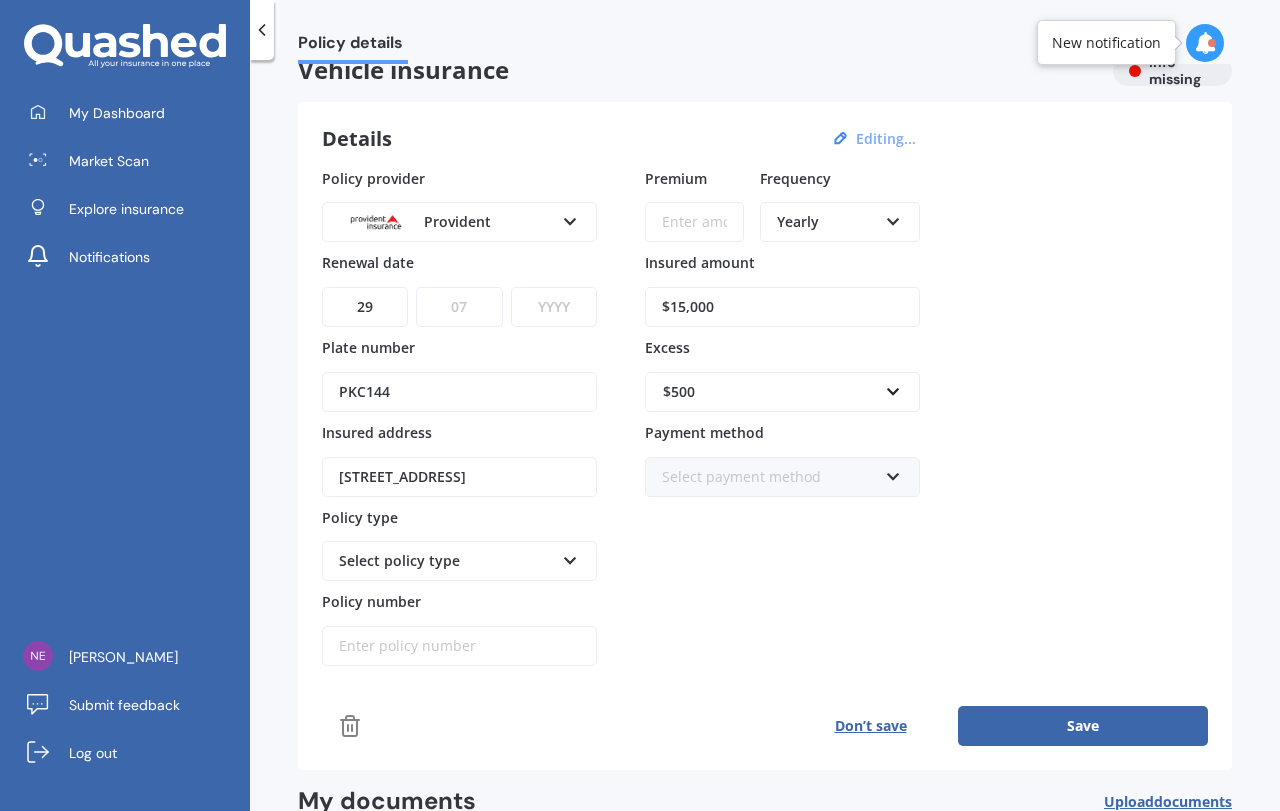 click on "MM 01 02 03 04 05 06 07 08 09 10 11 12" at bounding box center (459, 307) 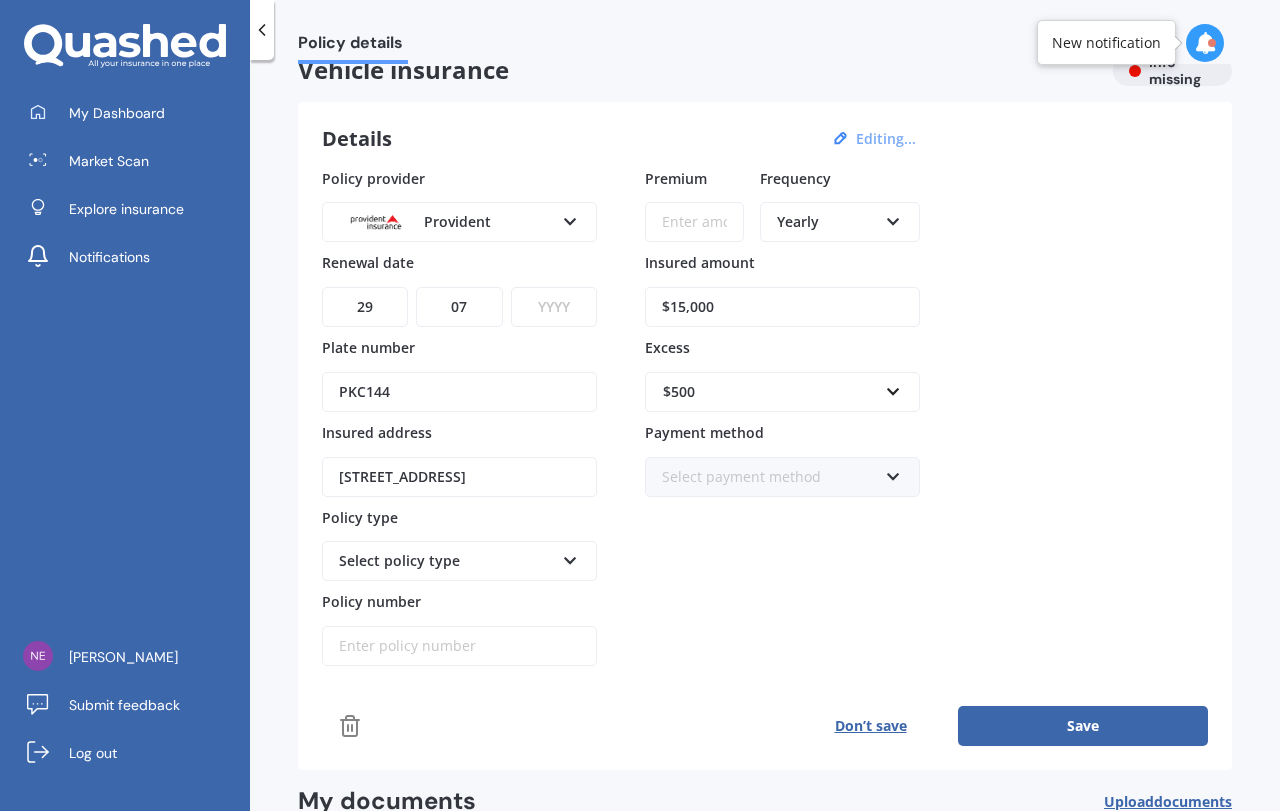click on "YYYY 2027 2026 2025 2024 2023 2022 2021 2020 2019 2018 2017 2016 2015 2014 2013 2012 2011 2010 2009 2008 2007 2006 2005 2004 2003 2002 2001 2000 1999 1998 1997 1996 1995 1994 1993 1992 1991 1990 1989 1988 1987 1986 1985 1984 1983 1982 1981 1980 1979 1978 1977 1976 1975 1974 1973 1972 1971 1970 1969 1968 1967 1966 1965 1964 1963 1962 1961 1960 1959 1958 1957 1956 1955 1954 1953 1952 1951 1950 1949 1948 1947 1946 1945 1944 1943 1942 1941 1940 1939 1938 1937 1936 1935 1934 1933 1932 1931 1930 1929 1928" at bounding box center (554, 307) 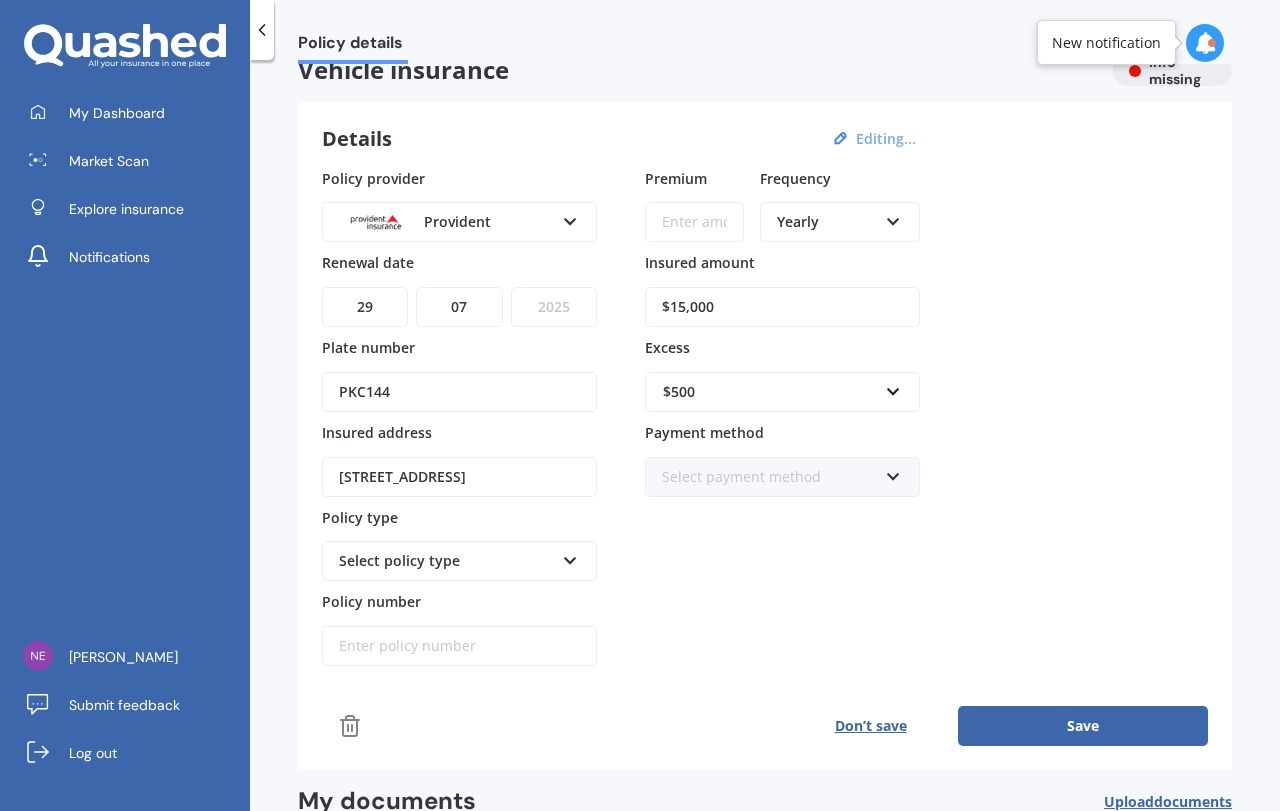 click on "YYYY 2027 2026 2025 2024 2023 2022 2021 2020 2019 2018 2017 2016 2015 2014 2013 2012 2011 2010 2009 2008 2007 2006 2005 2004 2003 2002 2001 2000 1999 1998 1997 1996 1995 1994 1993 1992 1991 1990 1989 1988 1987 1986 1985 1984 1983 1982 1981 1980 1979 1978 1977 1976 1975 1974 1973 1972 1971 1970 1969 1968 1967 1966 1965 1964 1963 1962 1961 1960 1959 1958 1957 1956 1955 1954 1953 1952 1951 1950 1949 1948 1947 1946 1945 1944 1943 1942 1941 1940 1939 1938 1937 1936 1935 1934 1933 1932 1931 1930 1929 1928" at bounding box center (554, 307) 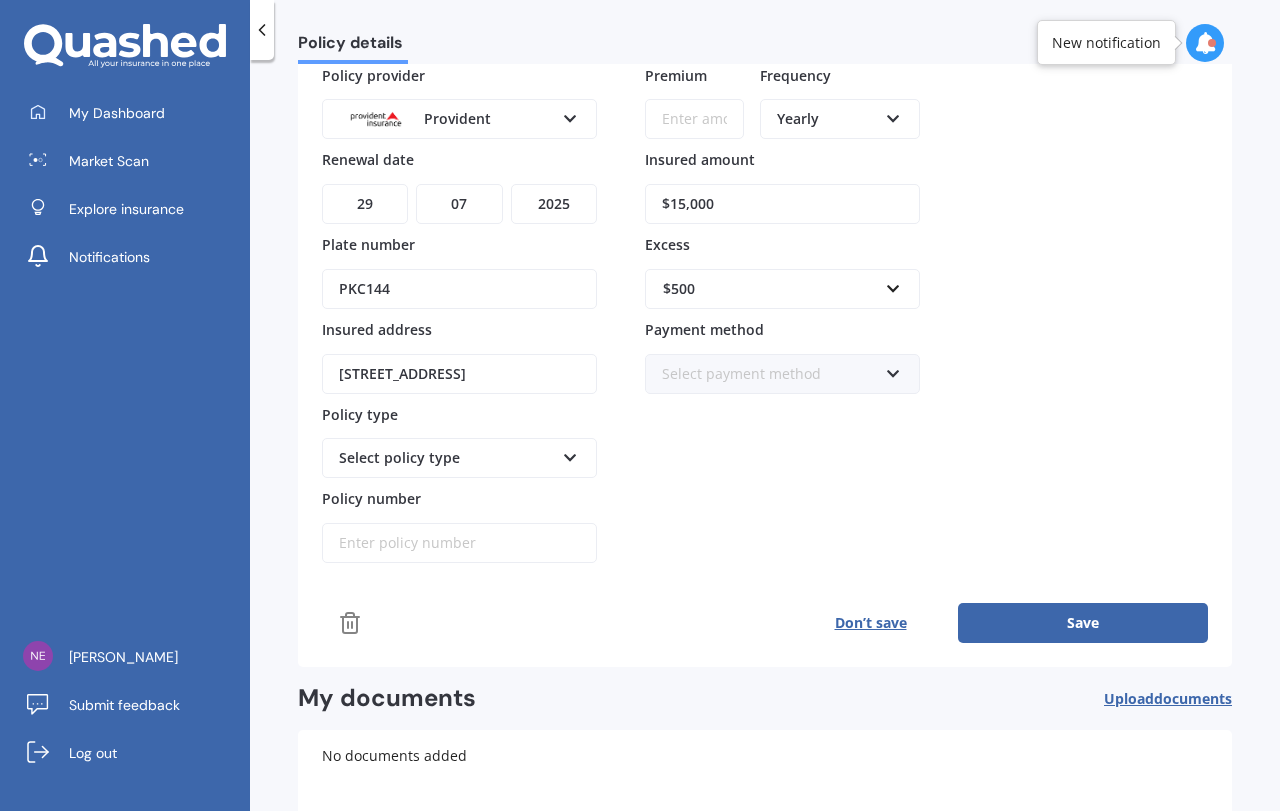scroll, scrollTop: 252, scrollLeft: 0, axis: vertical 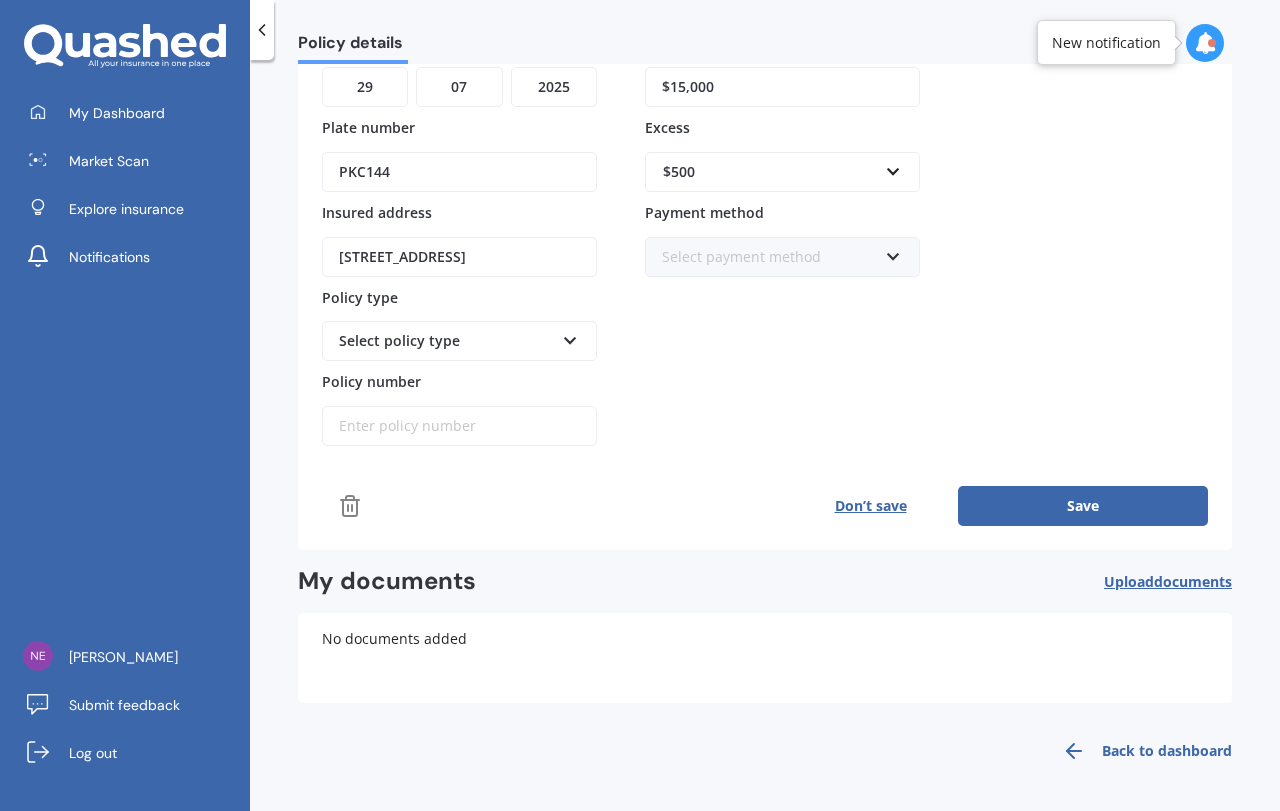 click at bounding box center [570, 337] 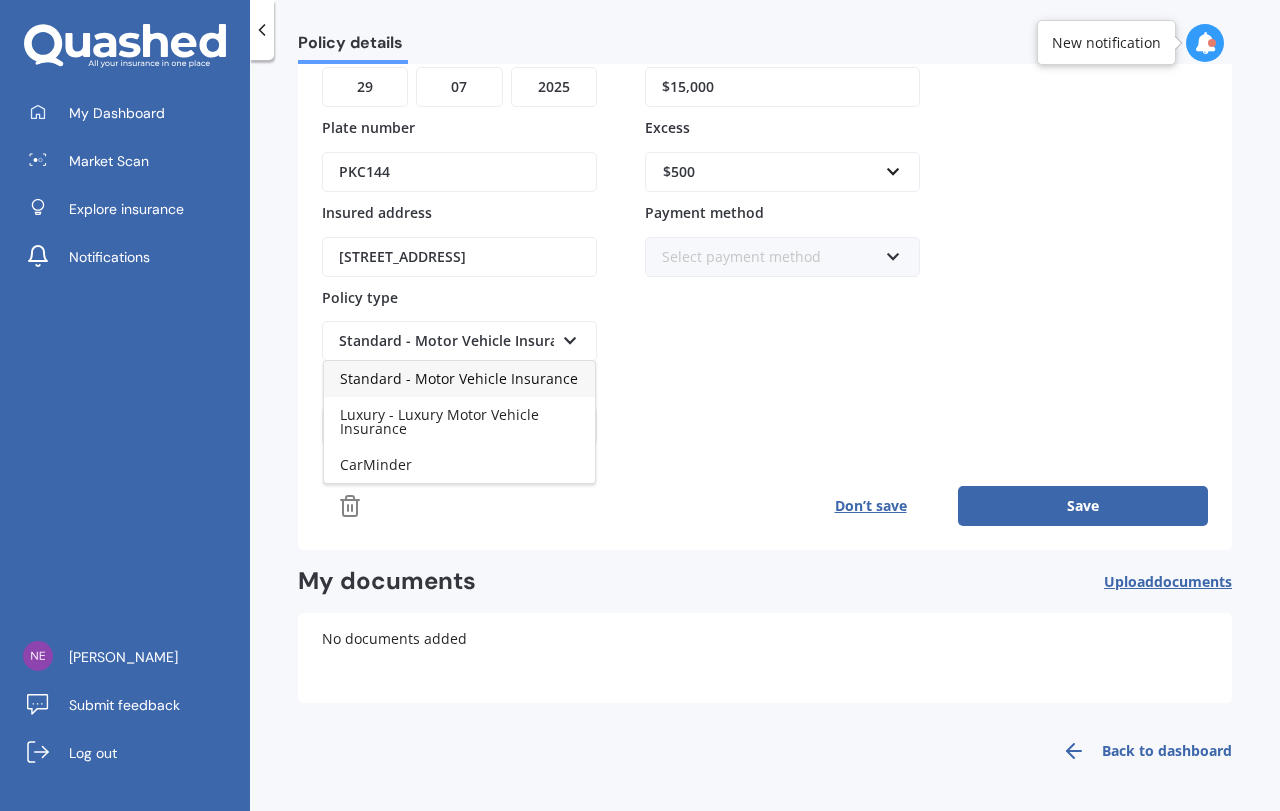 click on "Standard - Motor Vehicle Insurance" at bounding box center [459, 378] 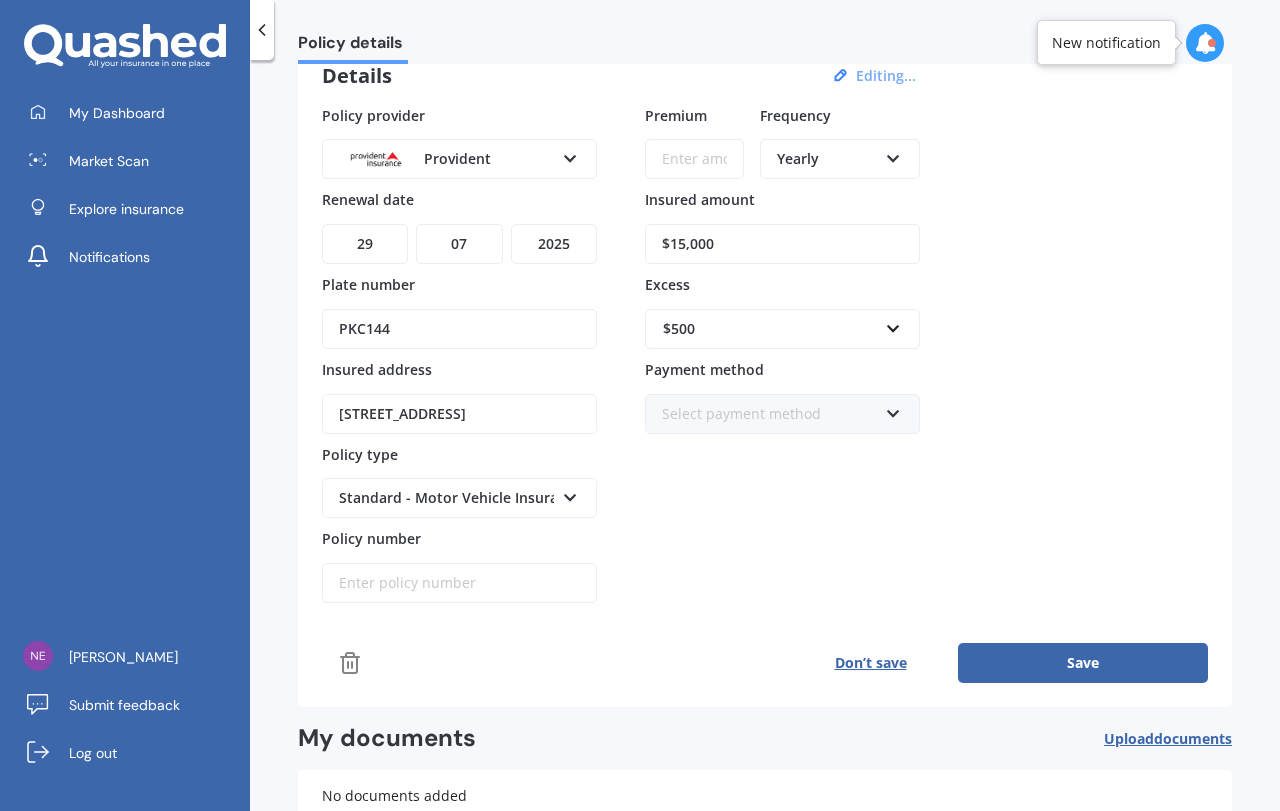 scroll, scrollTop: 0, scrollLeft: 0, axis: both 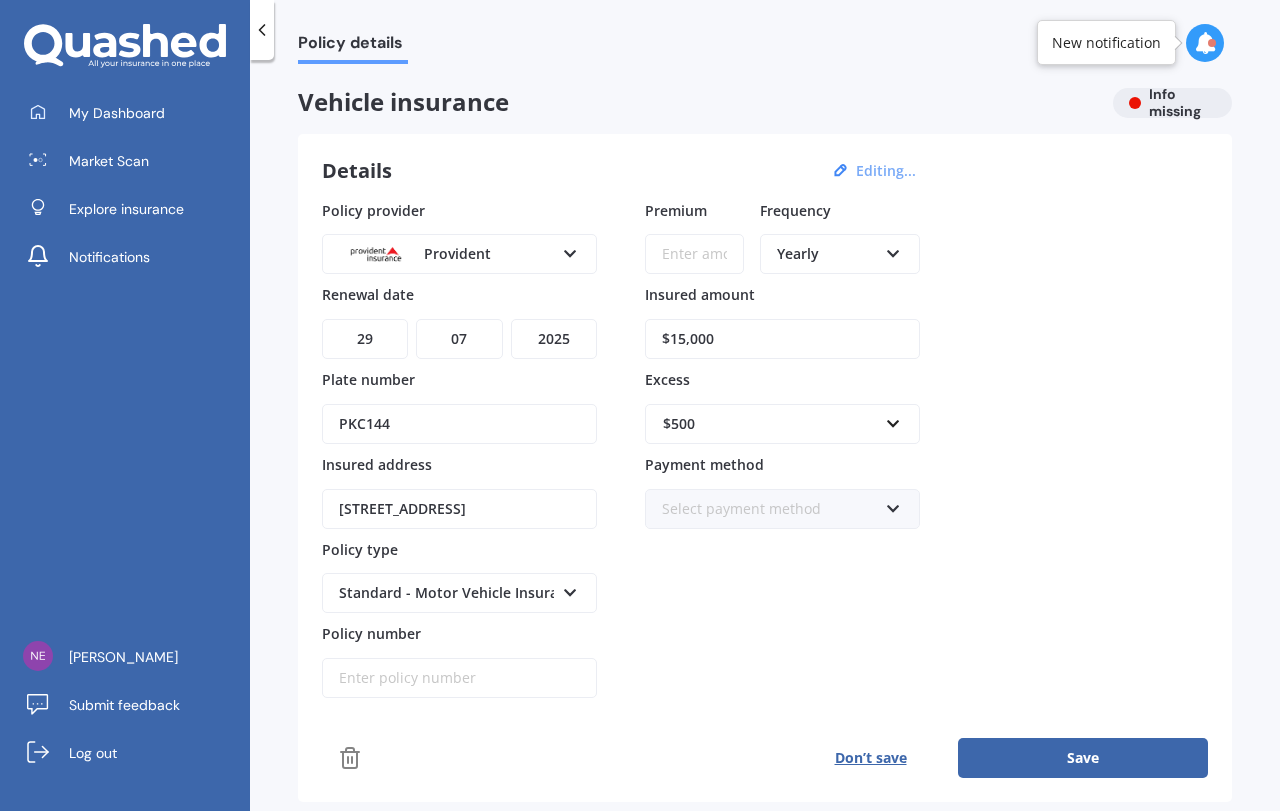 click at bounding box center (893, 505) 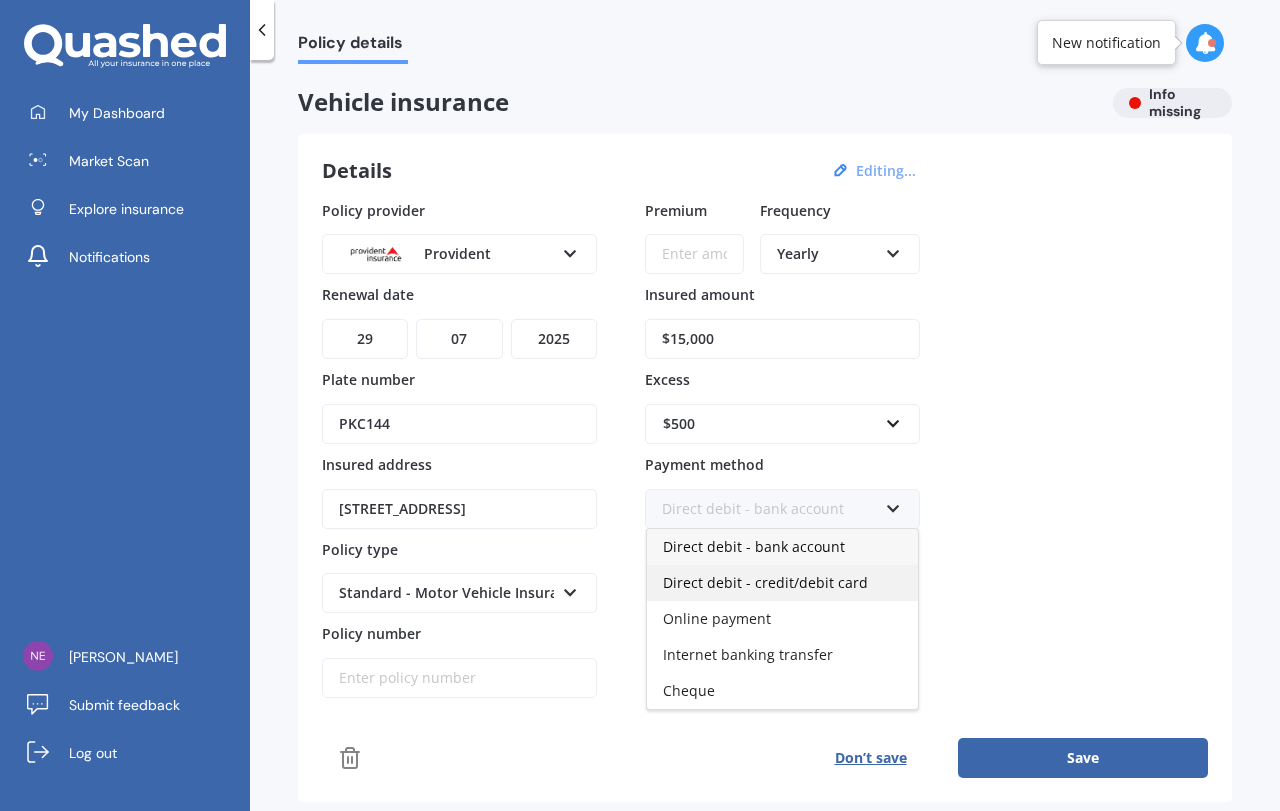 click on "Direct debit - credit/debit card" at bounding box center (765, 582) 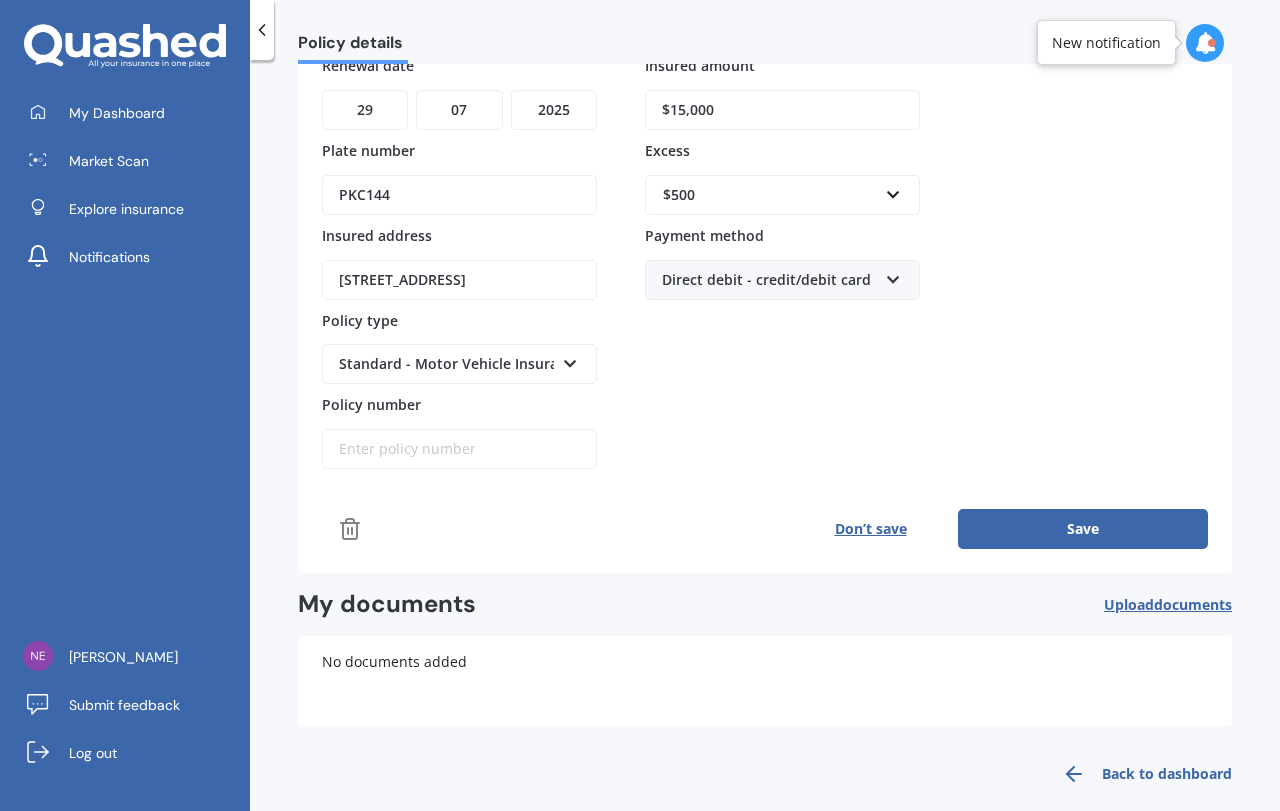 scroll, scrollTop: 252, scrollLeft: 0, axis: vertical 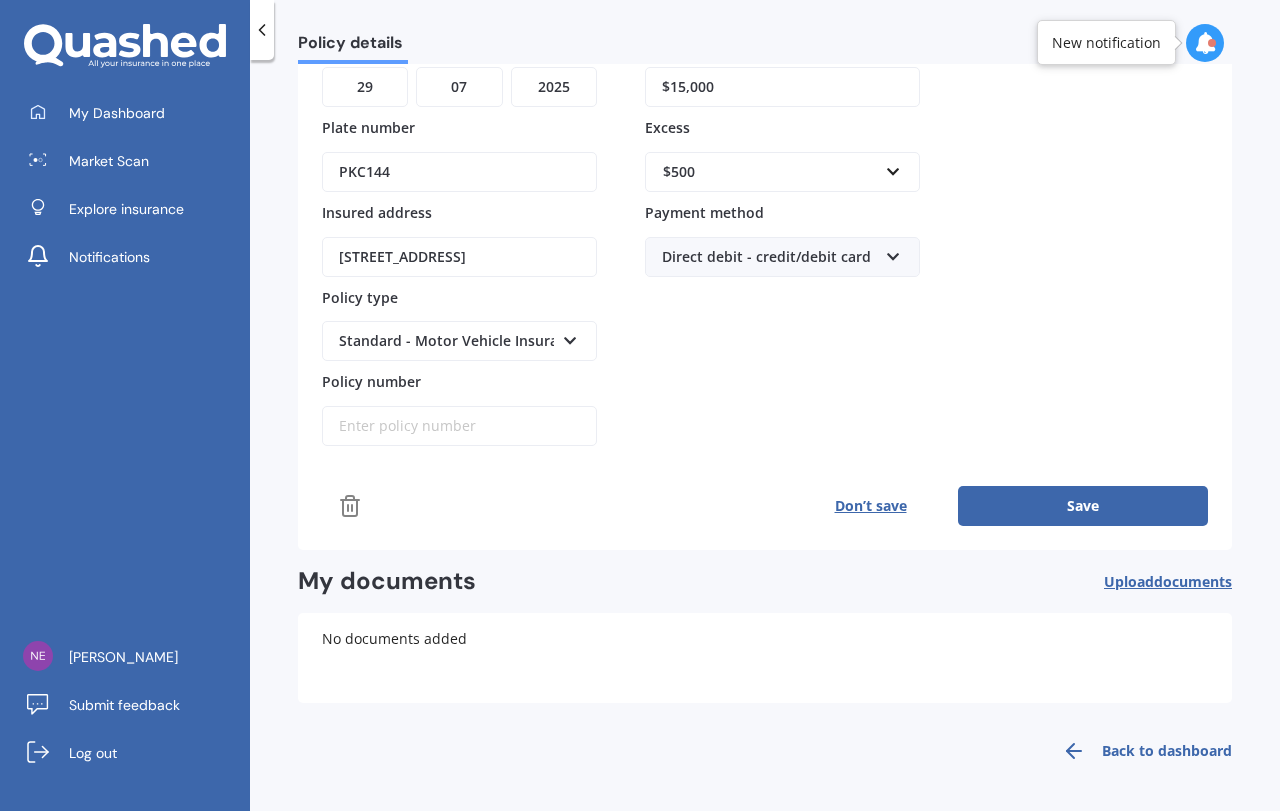 click on "Back to dashboard" at bounding box center [1141, 751] 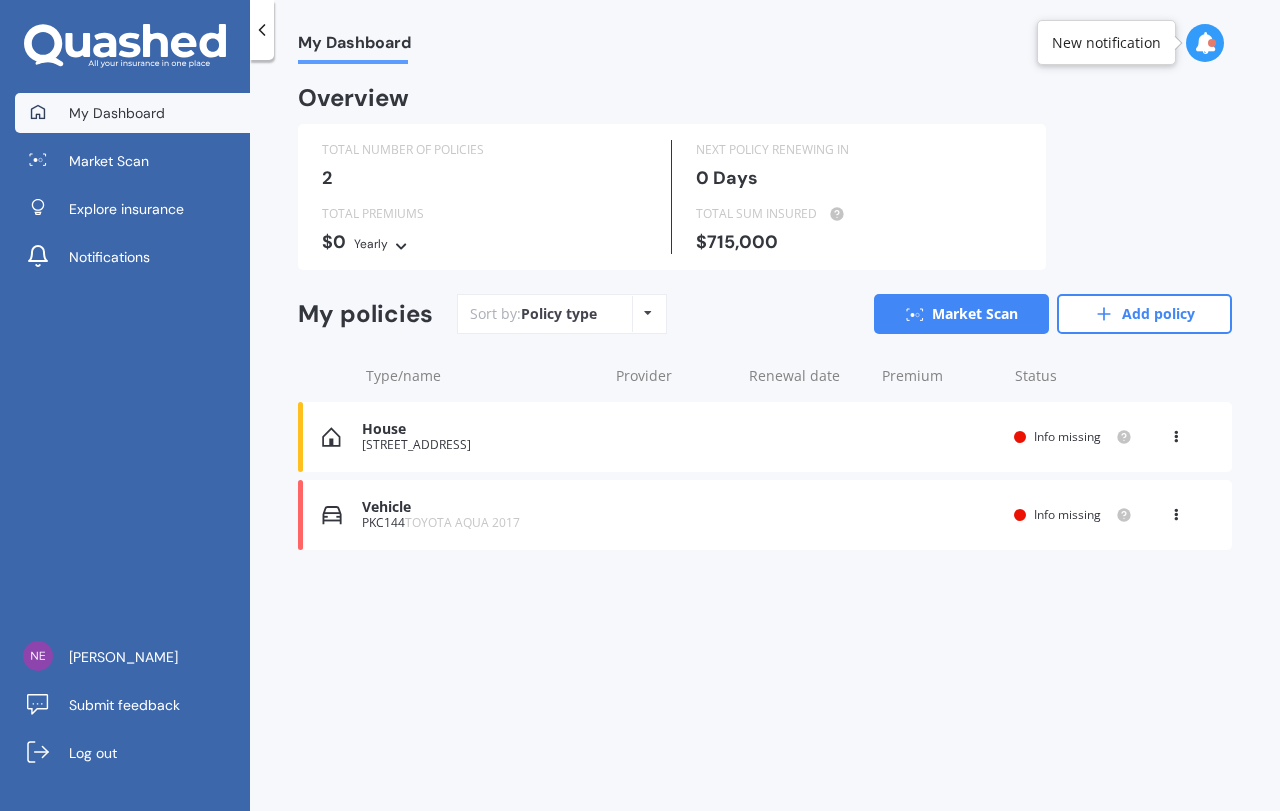 scroll, scrollTop: 0, scrollLeft: 0, axis: both 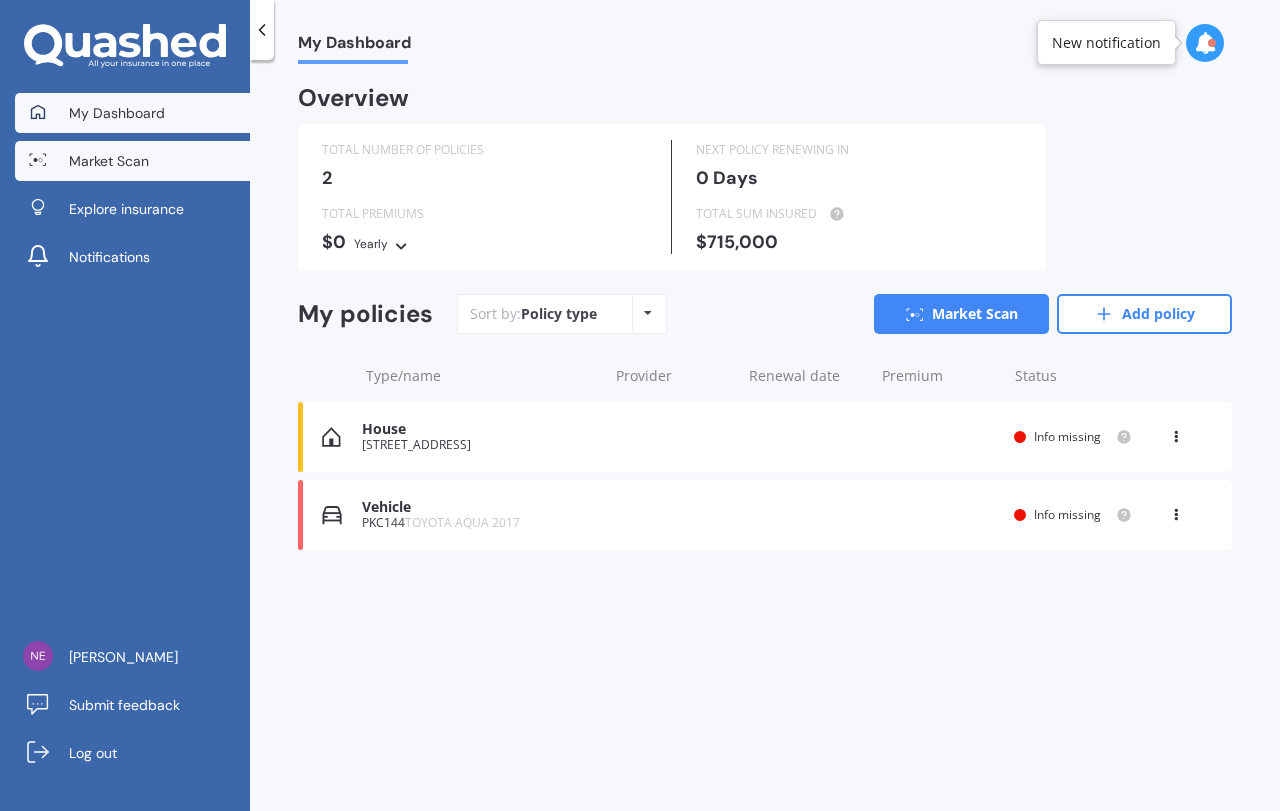 click on "Market Scan" at bounding box center [109, 161] 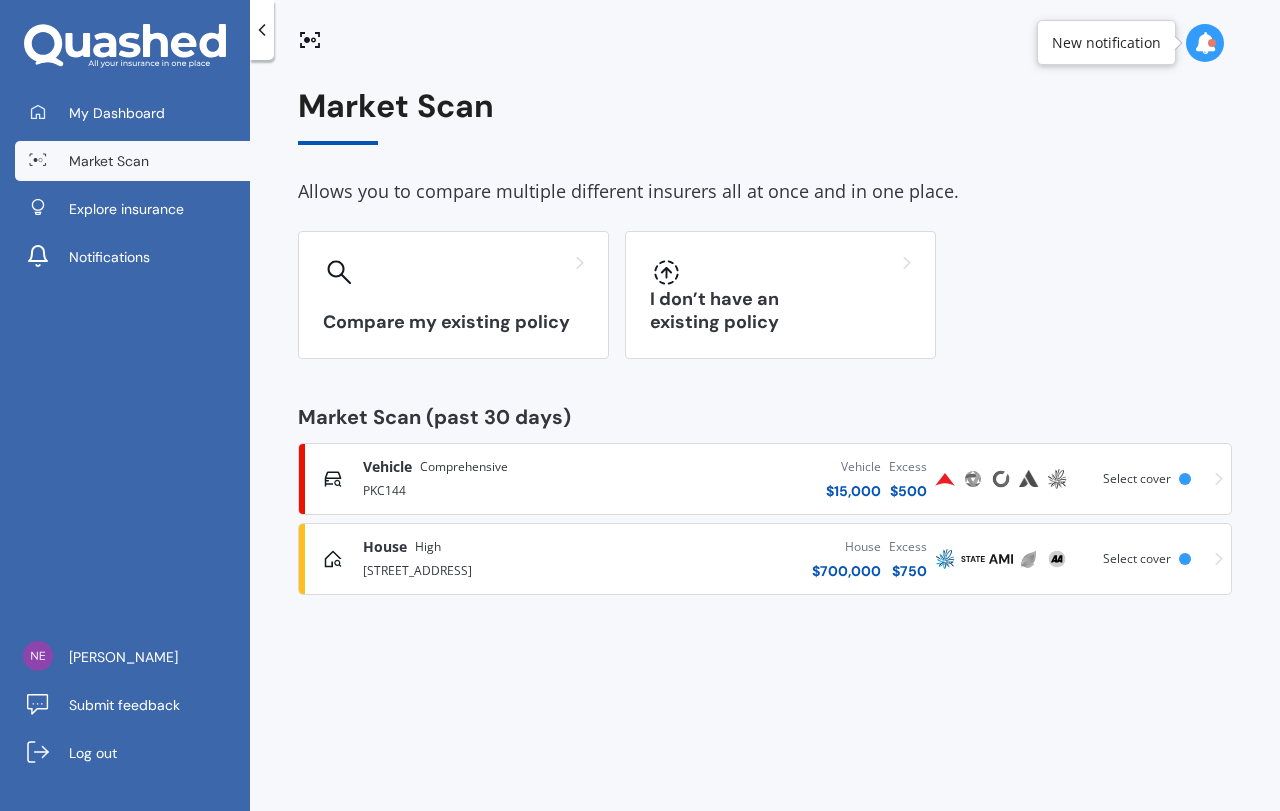 click on "Vehicle" at bounding box center [387, 467] 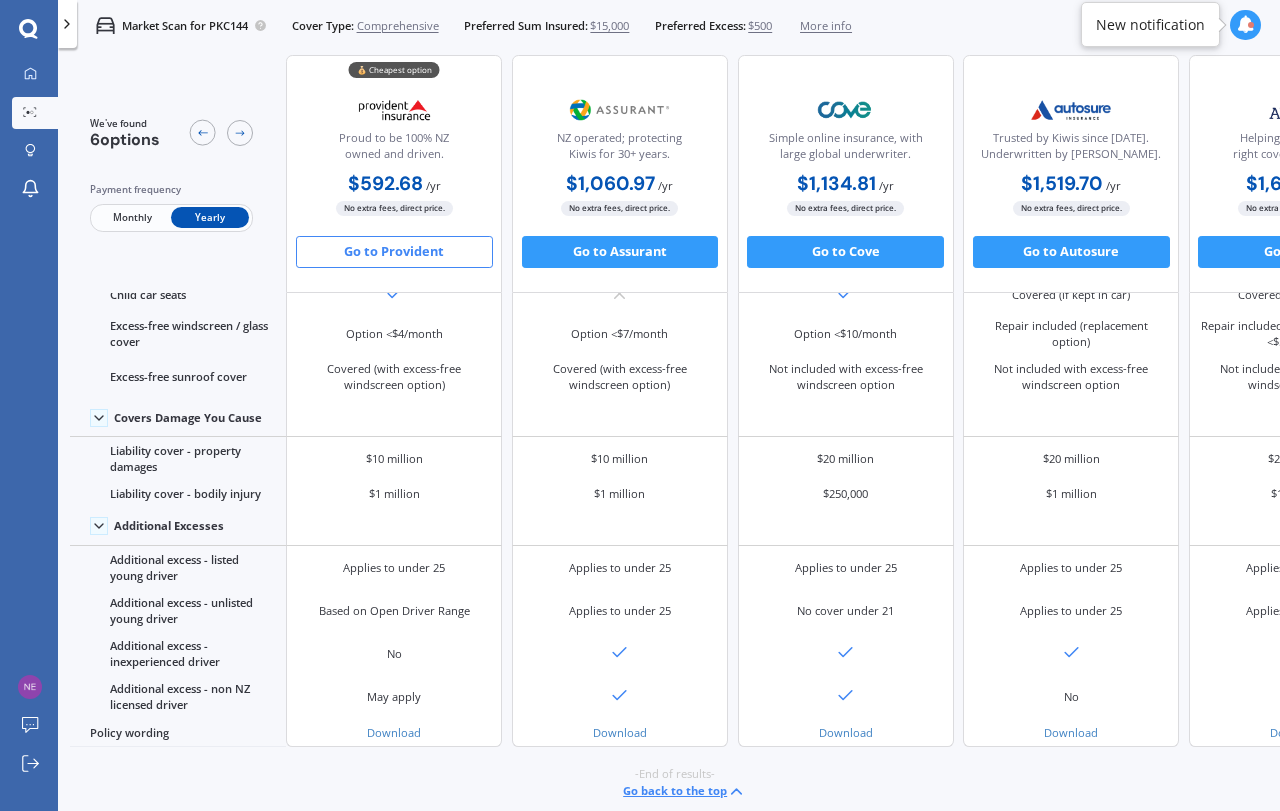 scroll, scrollTop: 961, scrollLeft: 0, axis: vertical 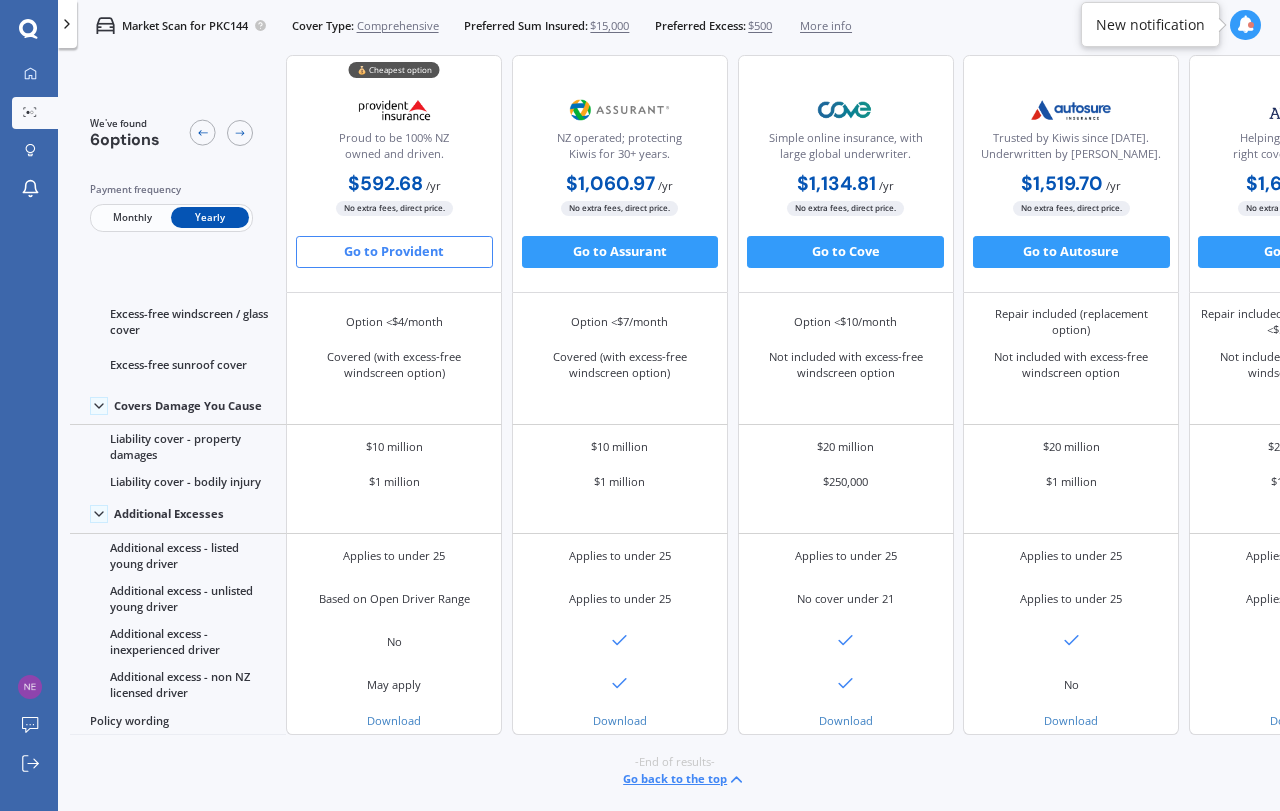 click on "Go to Provident" at bounding box center [394, 252] 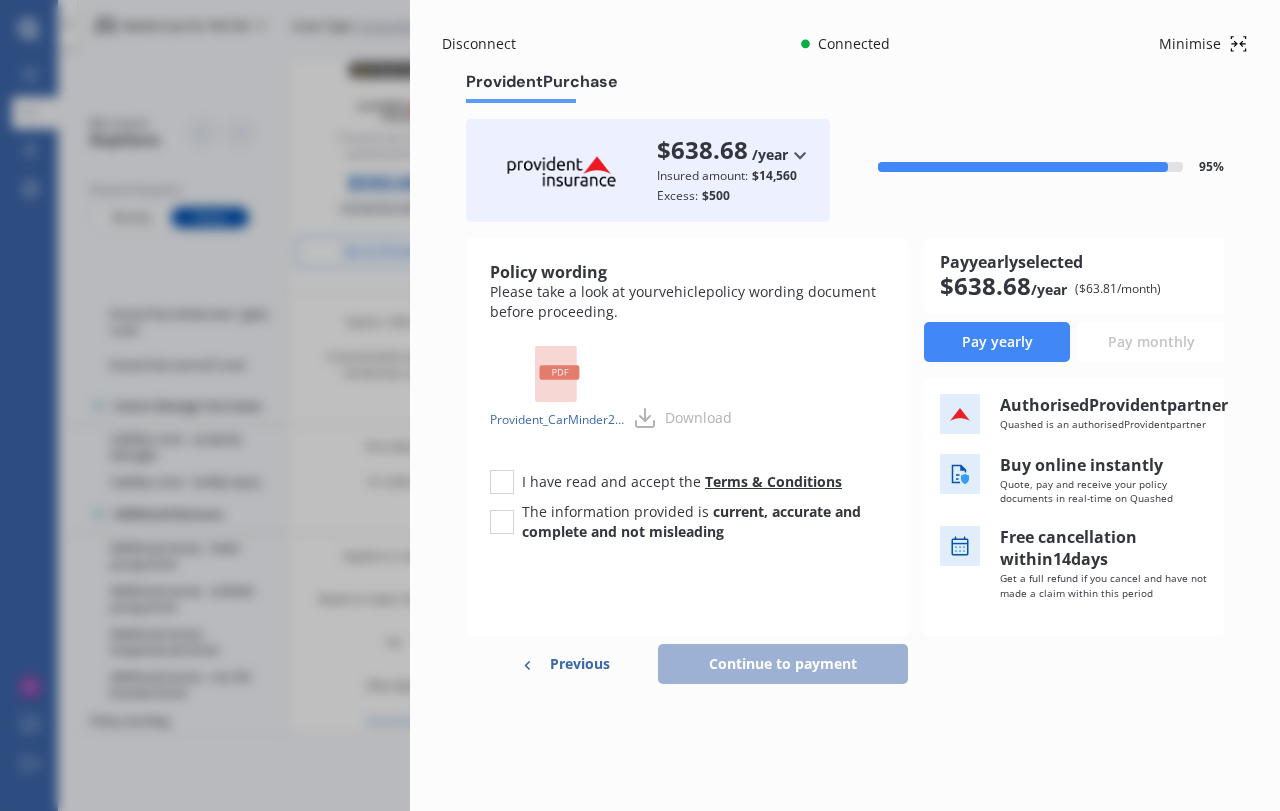 click 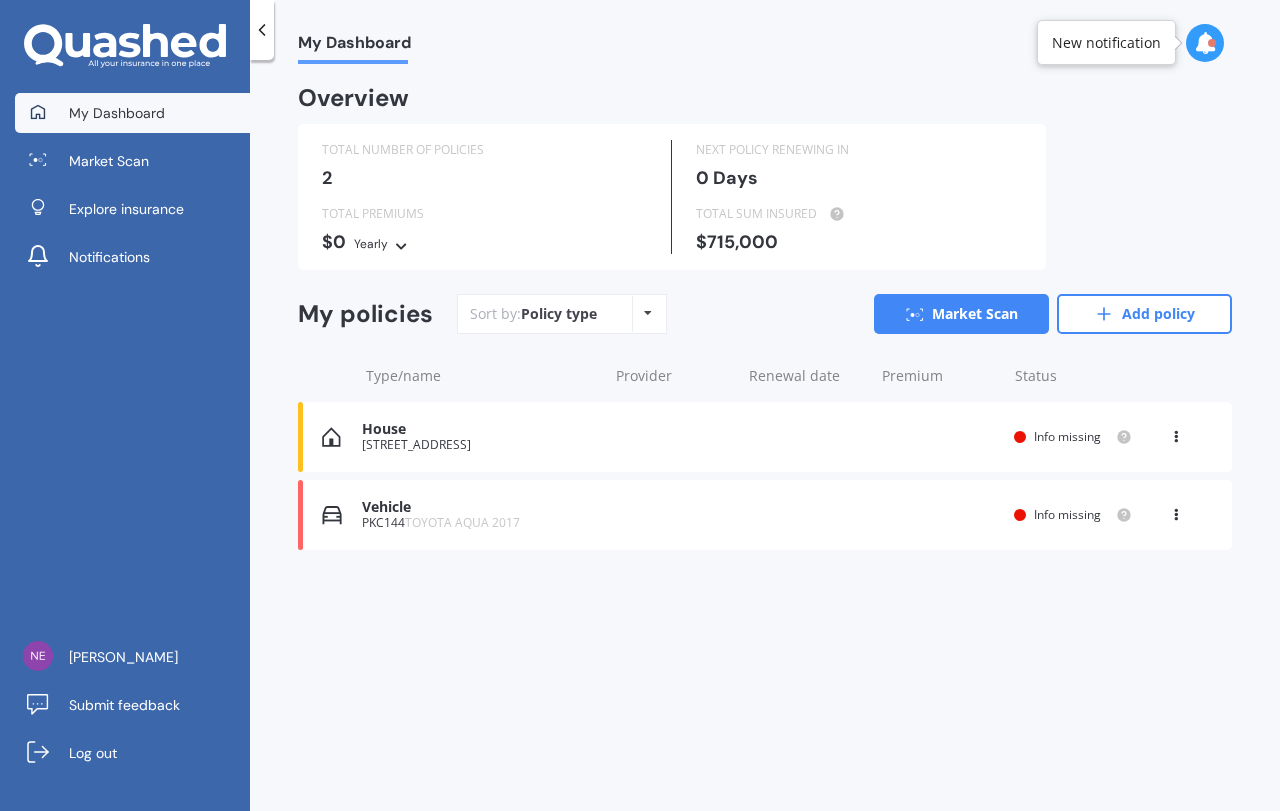 scroll, scrollTop: 0, scrollLeft: 0, axis: both 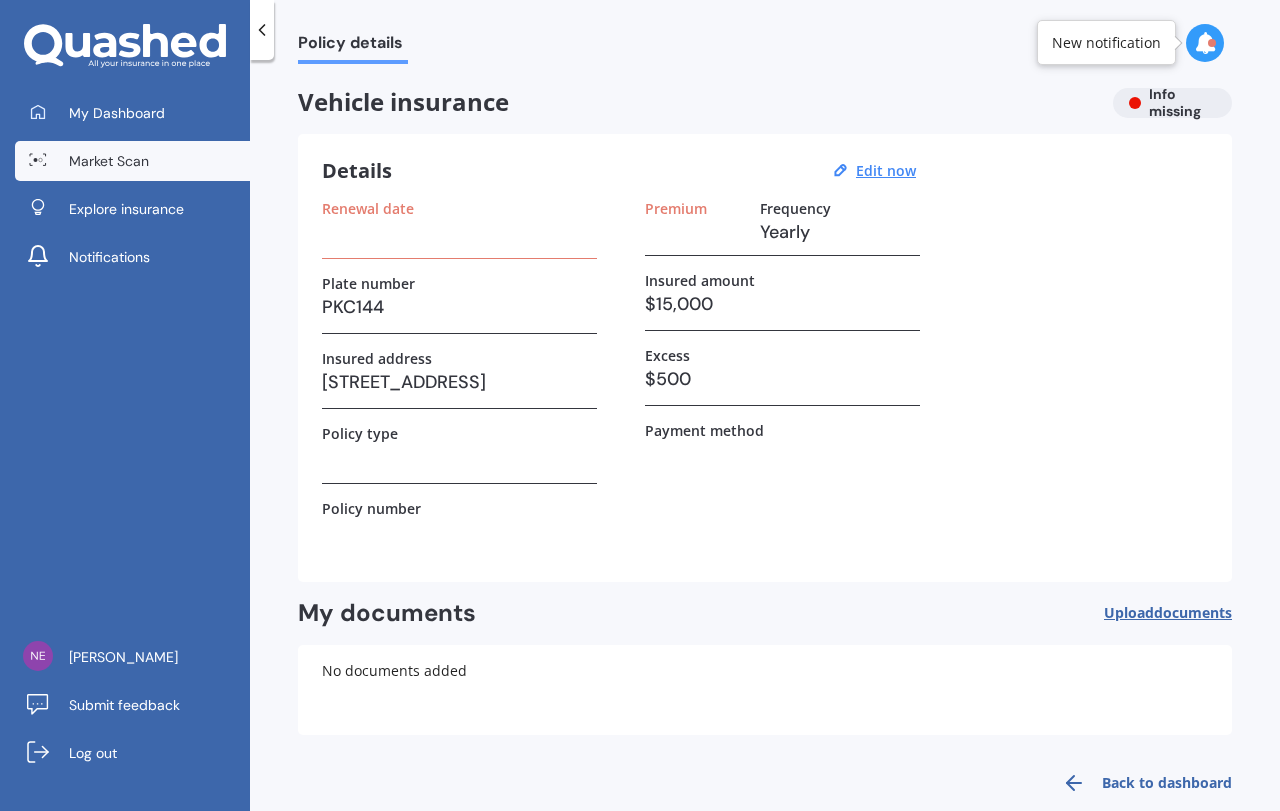 click on "Market Scan" at bounding box center (109, 161) 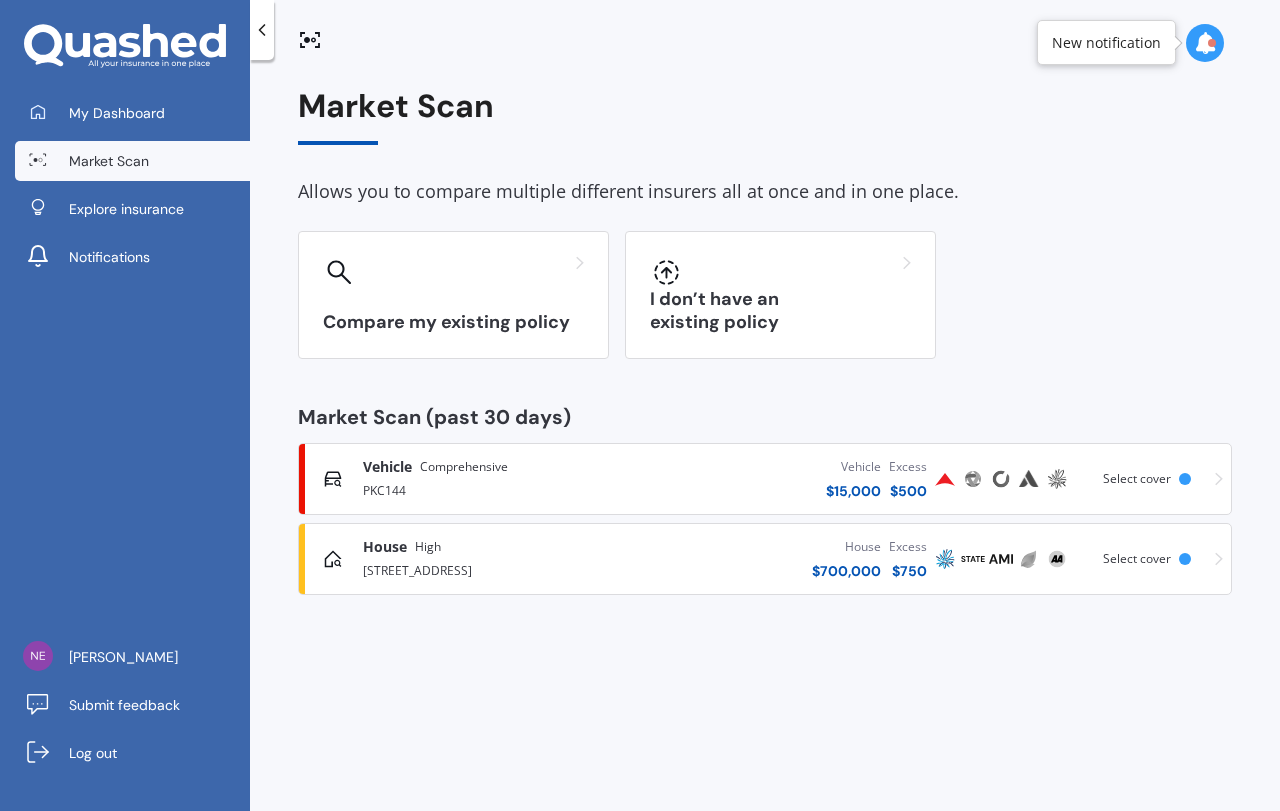 click on "Vehicle" at bounding box center [387, 467] 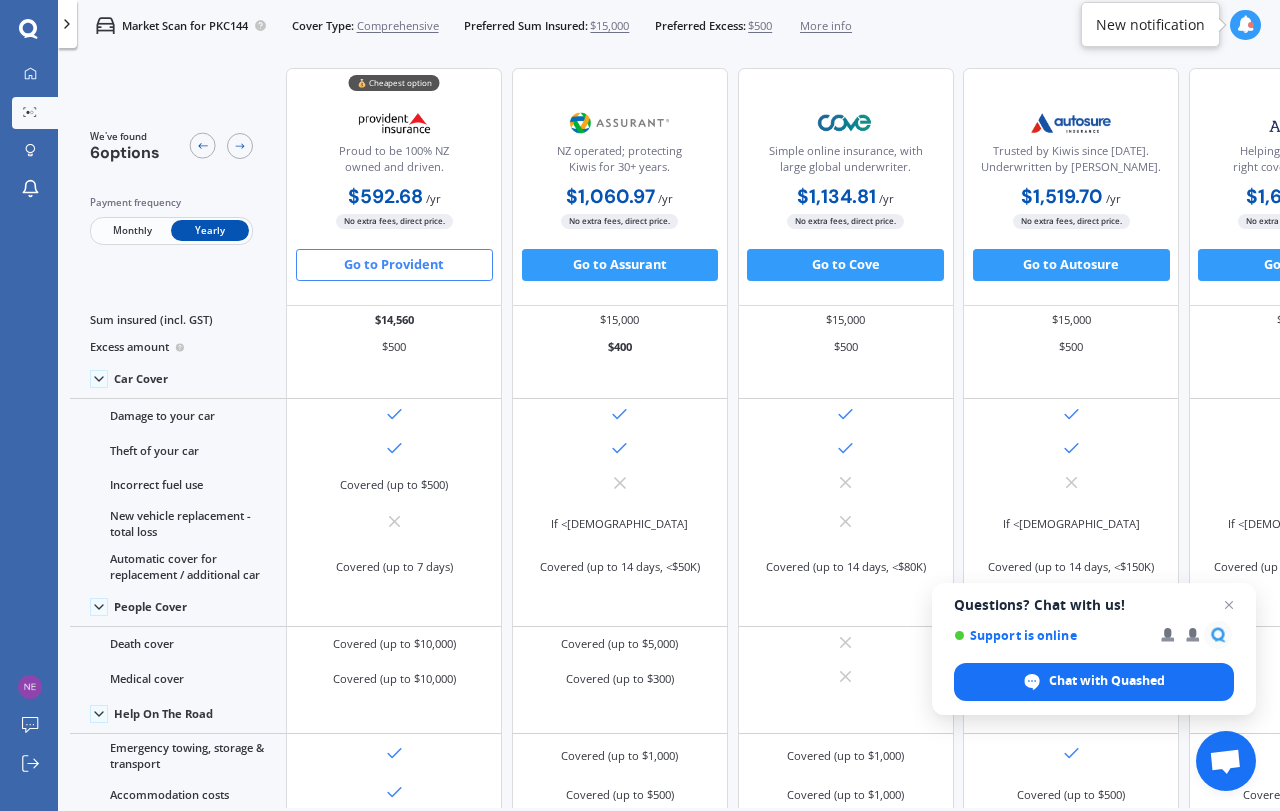 click on "Go to Provident" at bounding box center (394, 265) 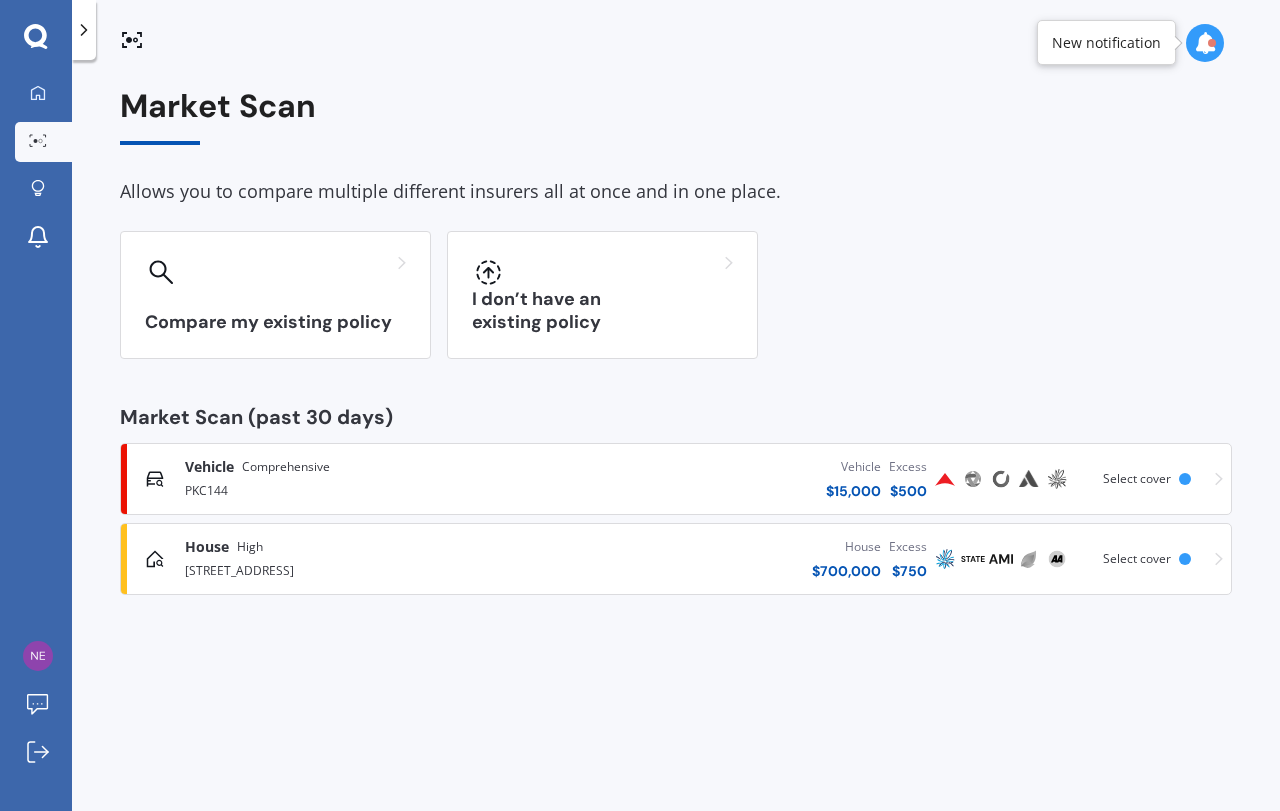 click on "Vehicle" at bounding box center (209, 467) 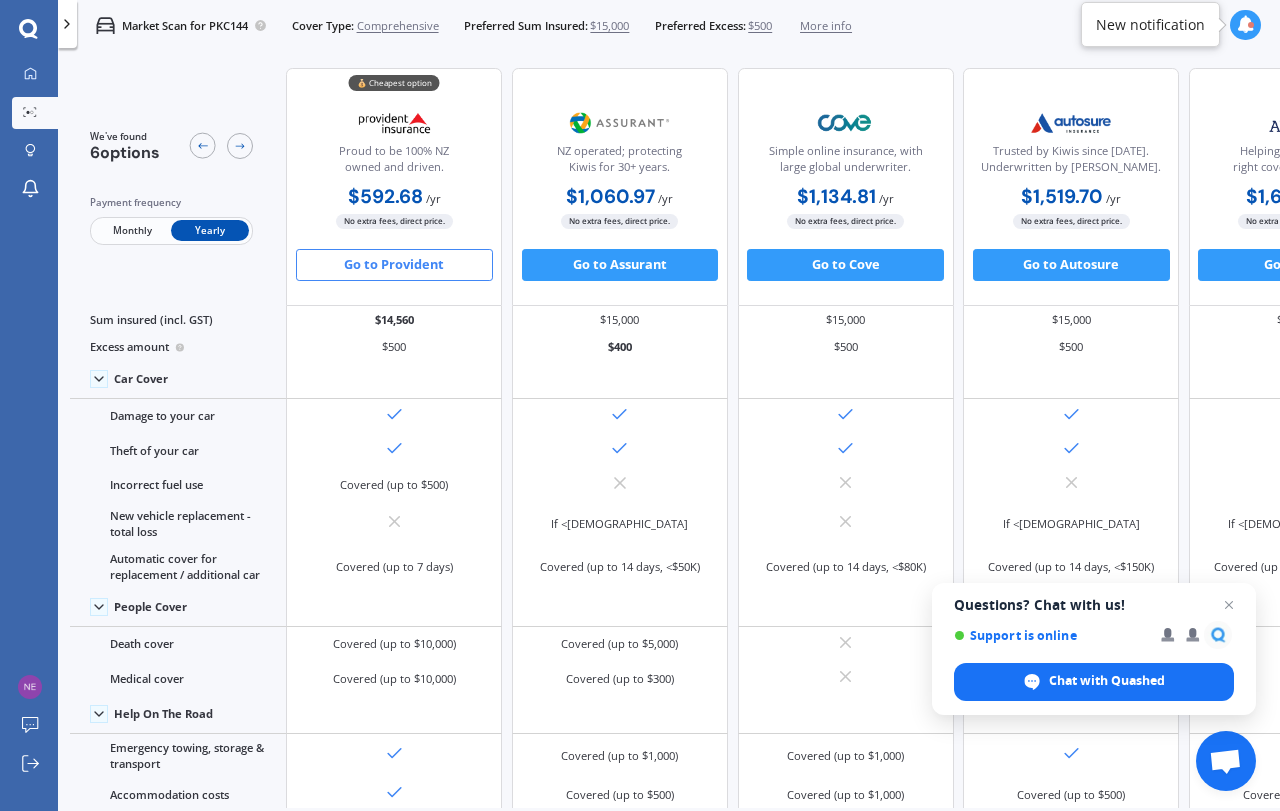 click on "Monthly" at bounding box center (132, 230) 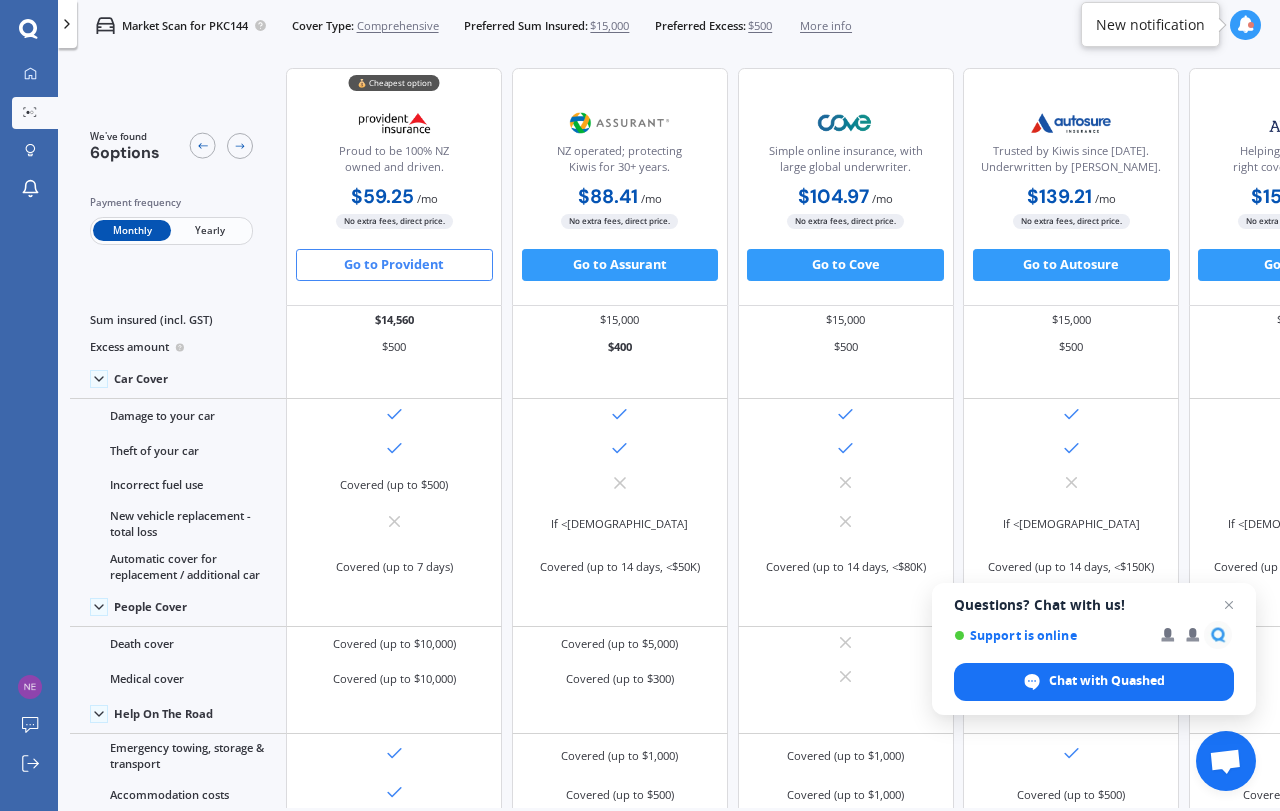 click on "Yearly" at bounding box center [210, 230] 